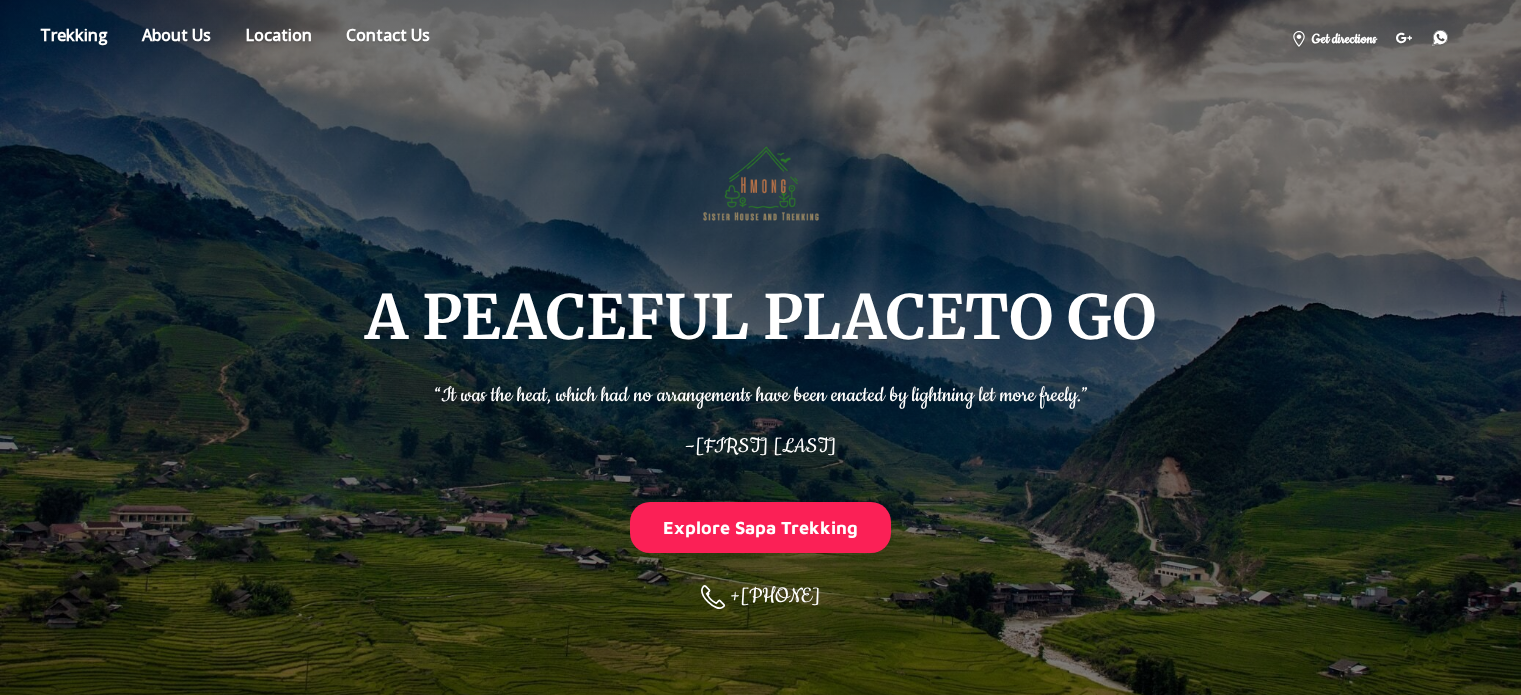 scroll, scrollTop: 0, scrollLeft: 0, axis: both 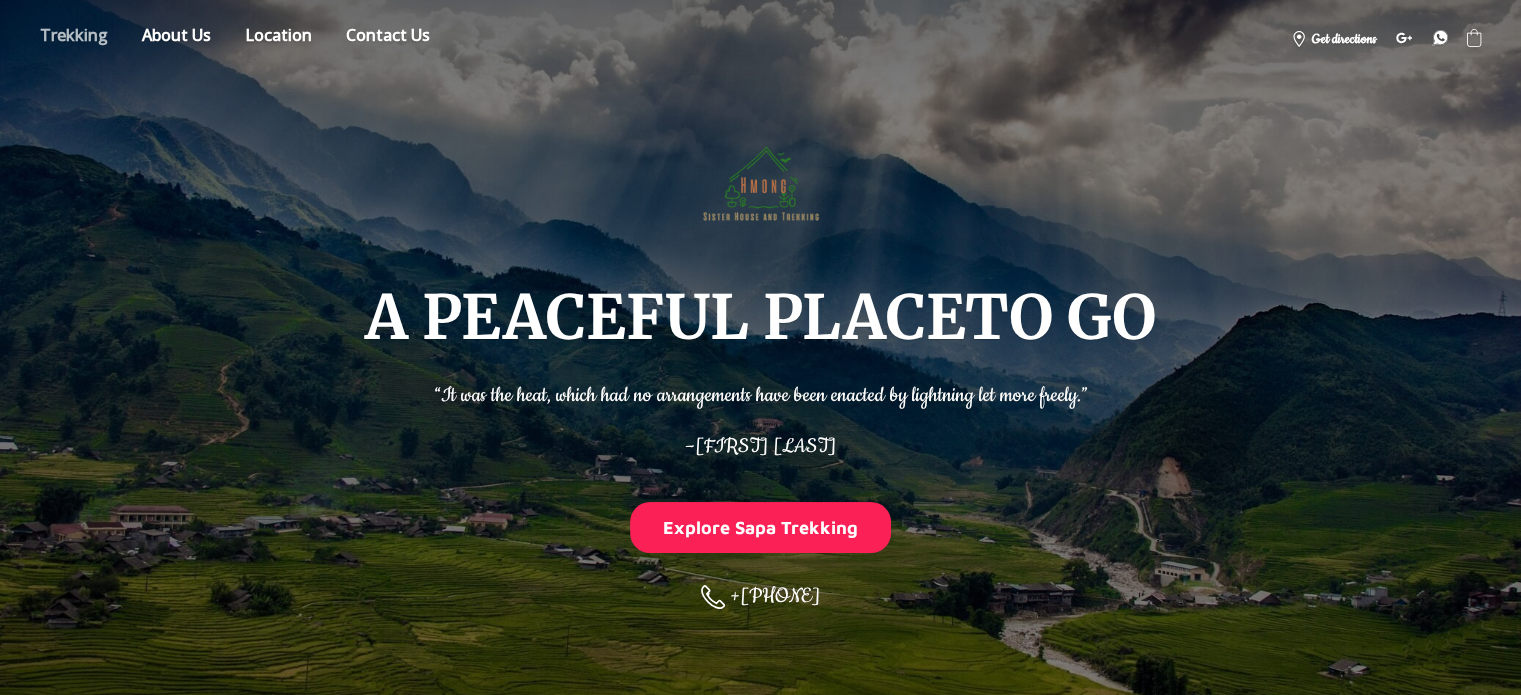 click on "Store" at bounding box center (74, 38) 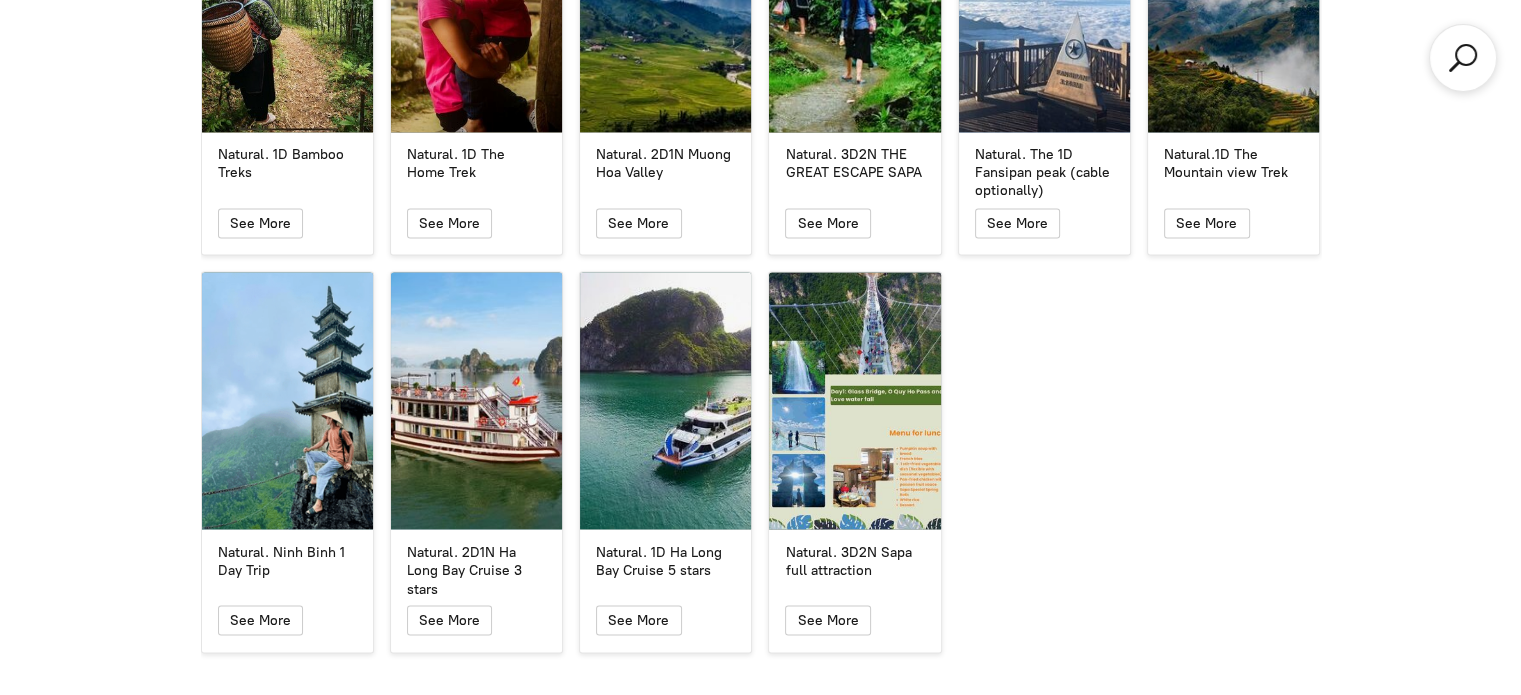 scroll, scrollTop: 3349, scrollLeft: 0, axis: vertical 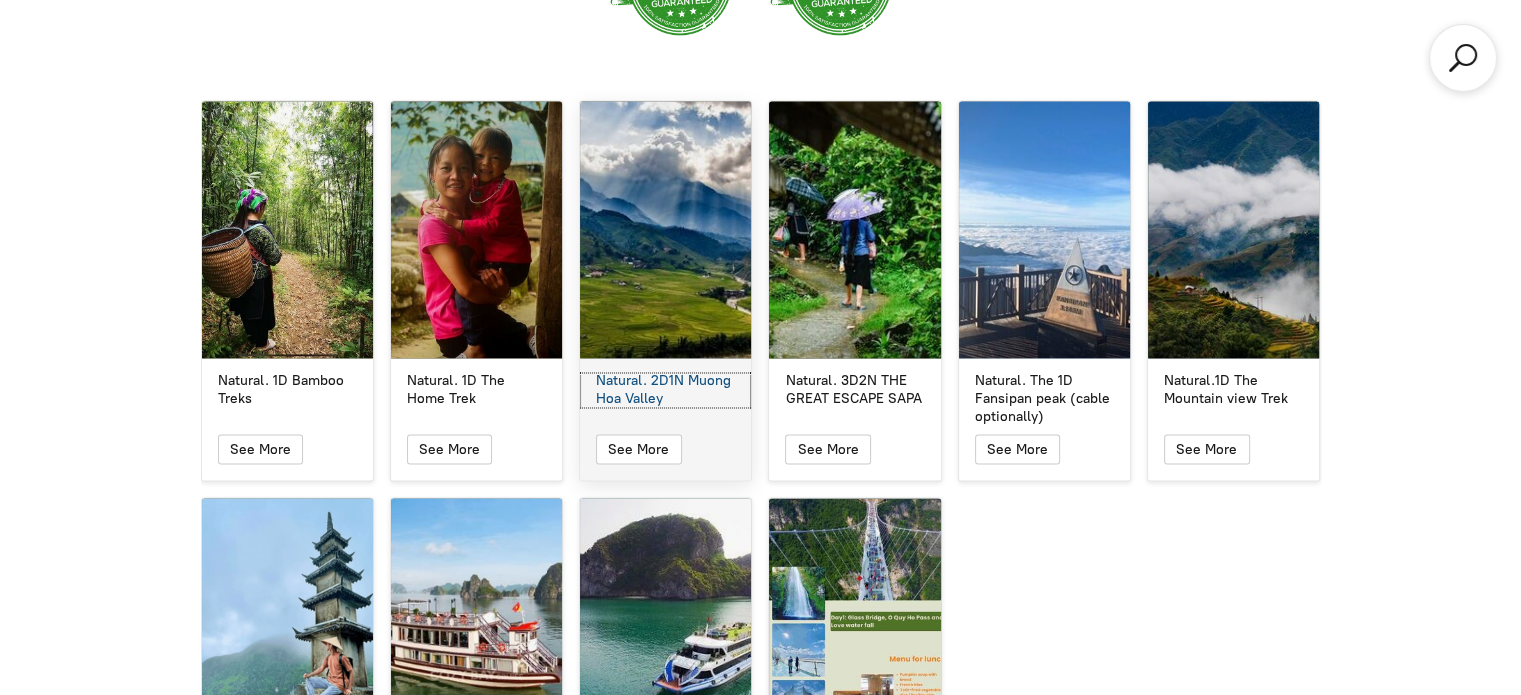 click on "Natural. 2D1N Muong Hoa Valley" at bounding box center [665, 390] 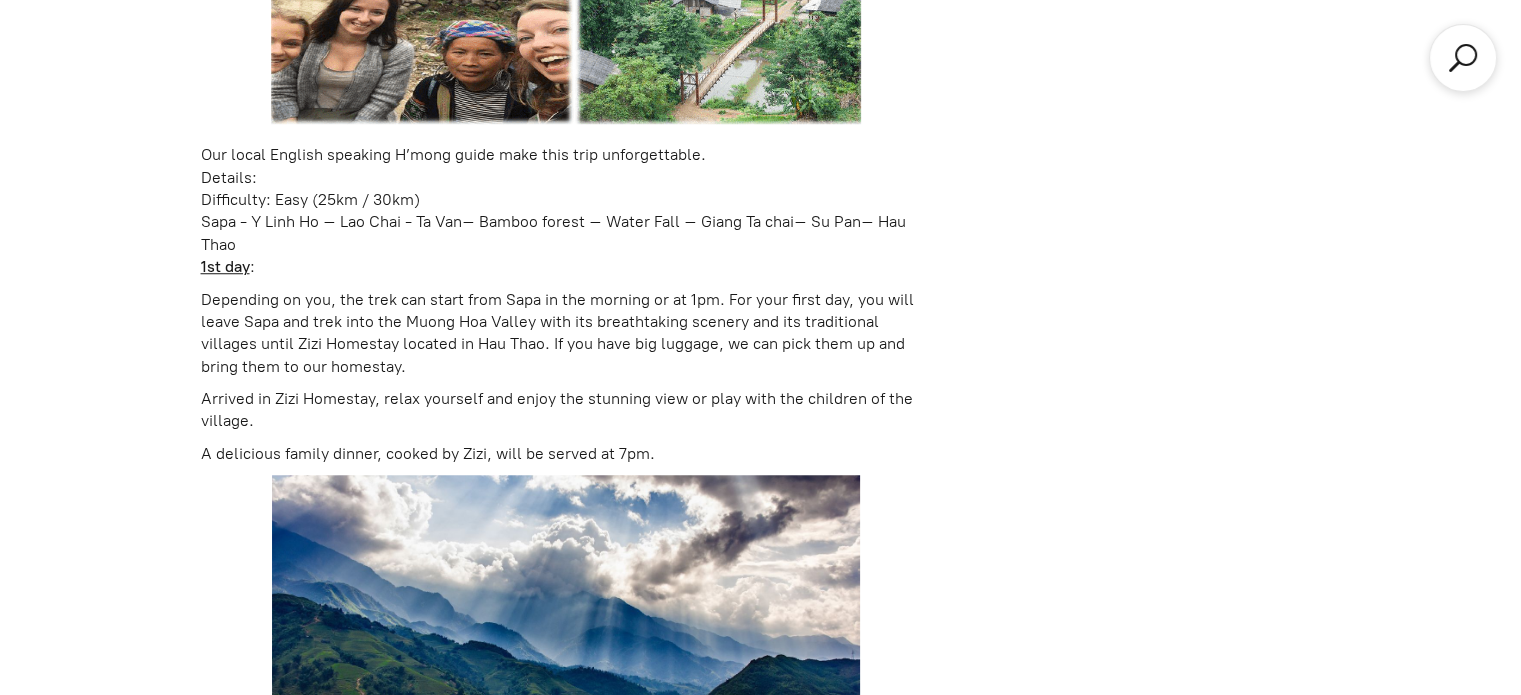 scroll, scrollTop: 1617, scrollLeft: 0, axis: vertical 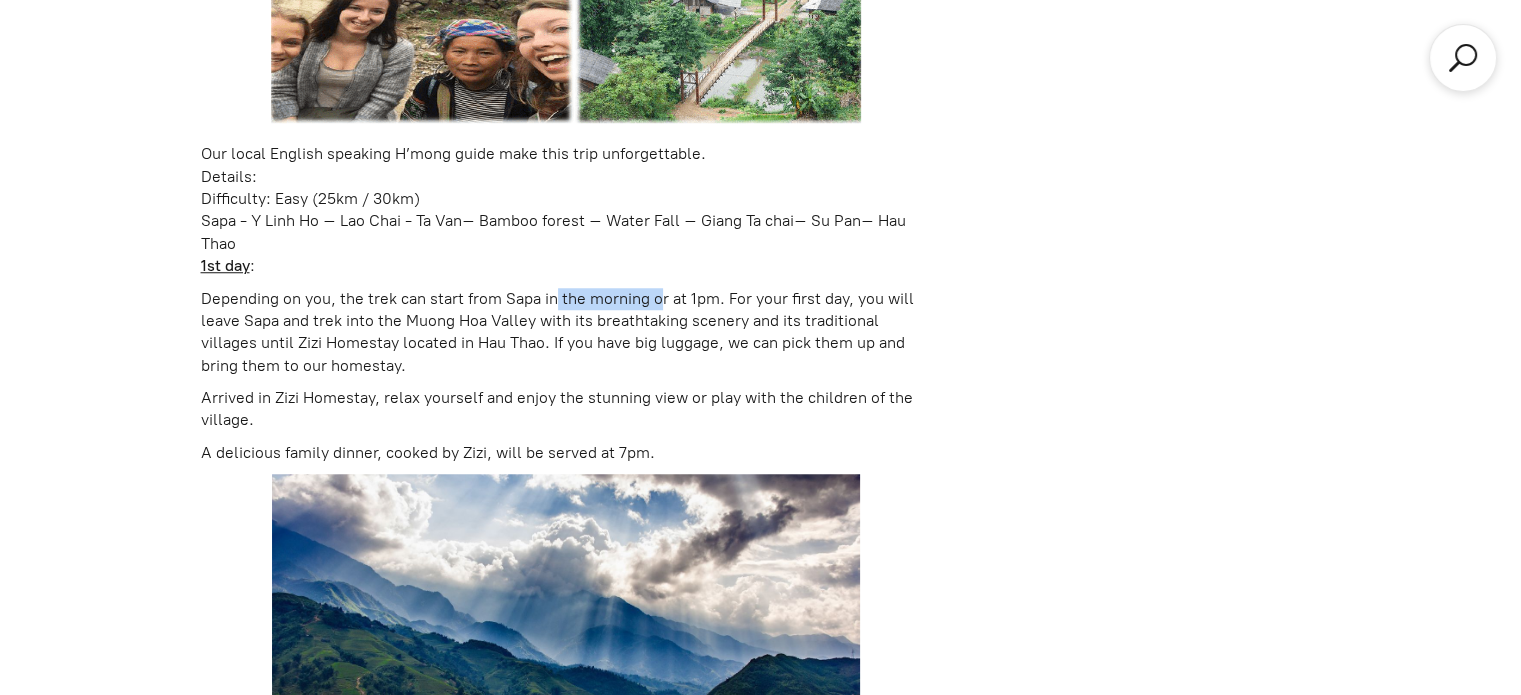 drag, startPoint x: 556, startPoint y: 303, endPoint x: 666, endPoint y: 292, distance: 110.54863 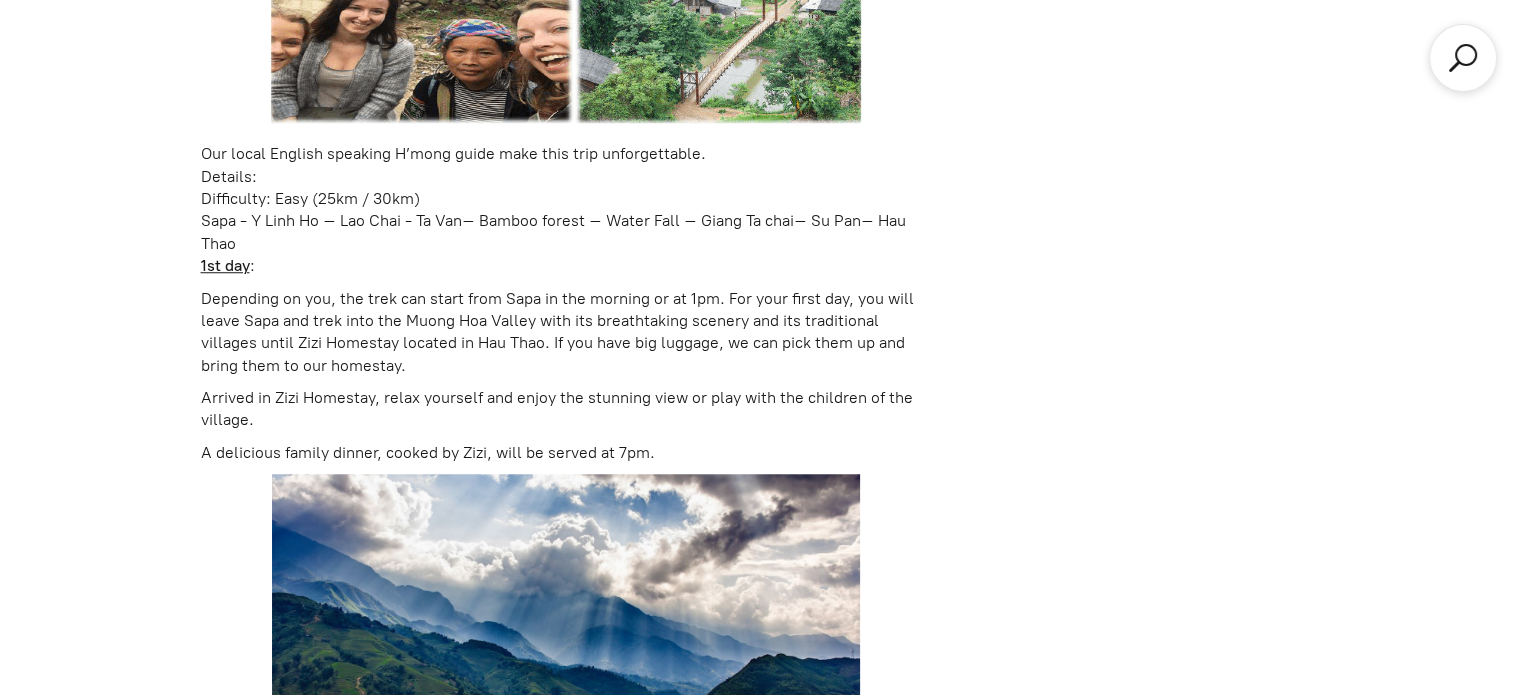 click on "Depending on you, the trek can start from Sapa in the morning or at 1pm. For your first day, you will leave Sapa and trek into the Muong Hoa Valley with its breathtaking scenery and its traditional villages until Zizi Homestay located in Hau Thao. If you have big luggage, we can pick them up and bring them to our homestay." at bounding box center [566, 333] 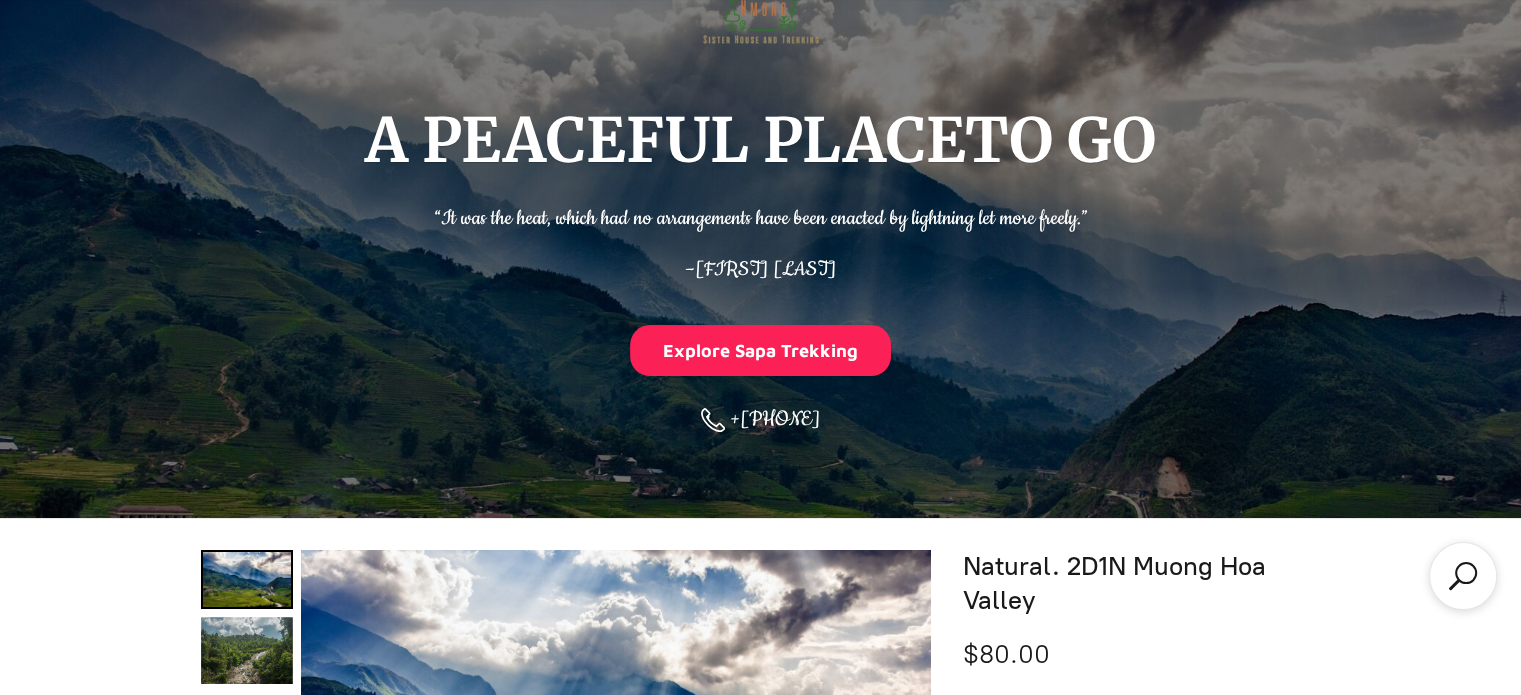 scroll, scrollTop: 185, scrollLeft: 0, axis: vertical 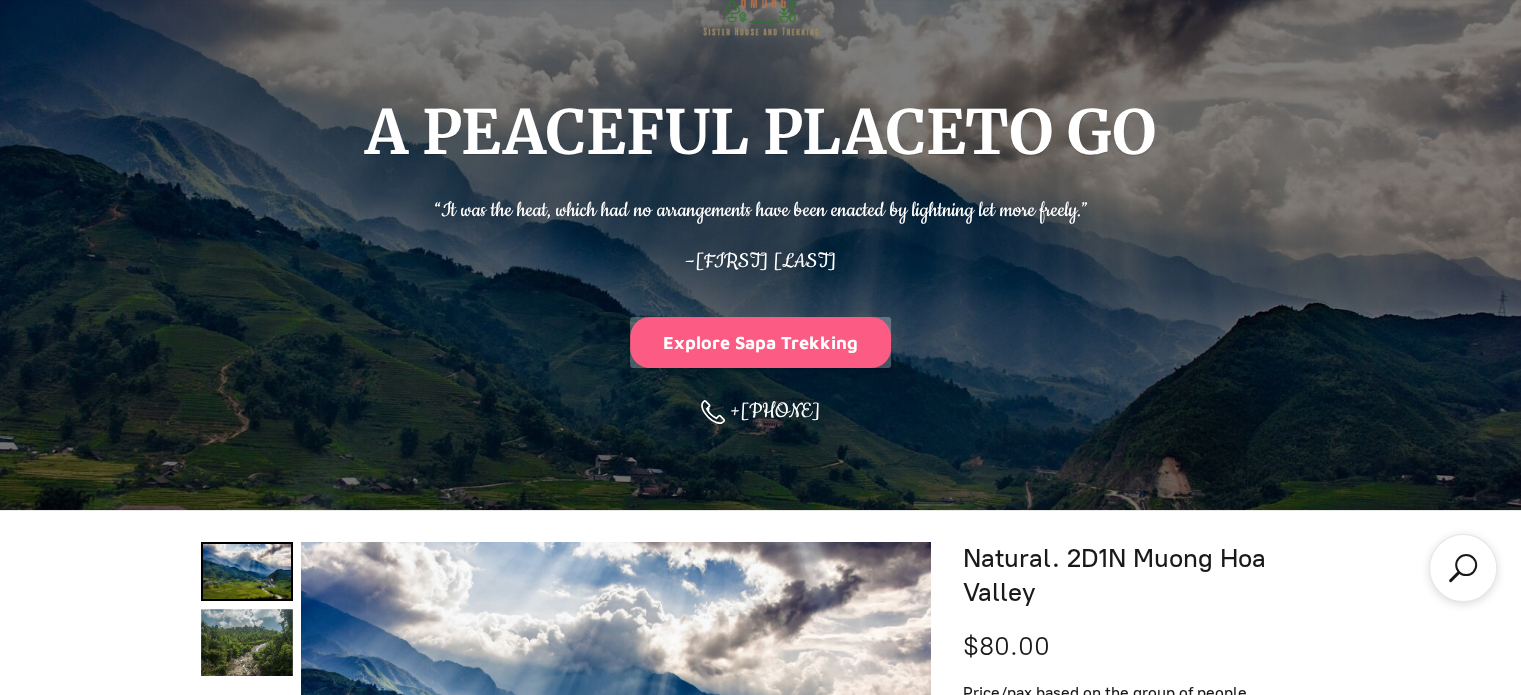 click on "Explore Sapa Trekking" at bounding box center (761, 342) 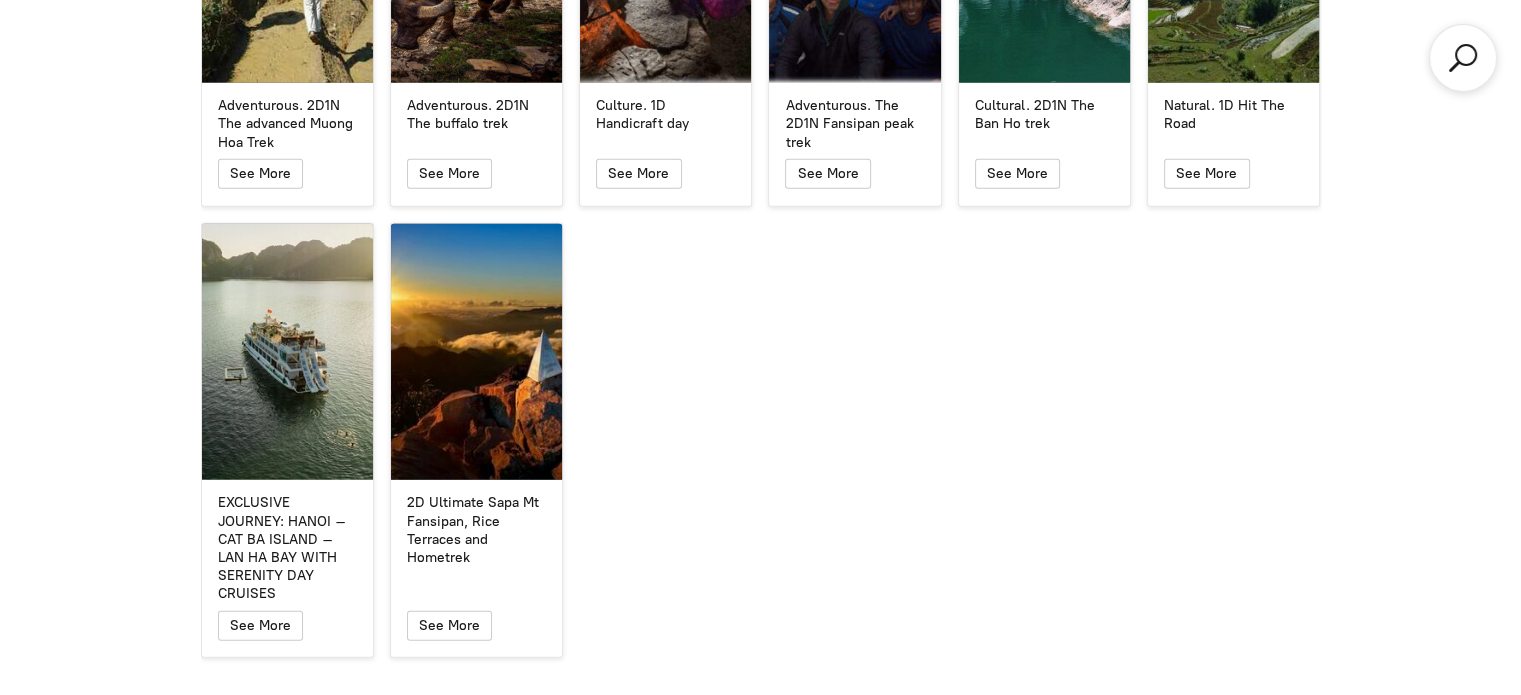 scroll, scrollTop: 5188, scrollLeft: 0, axis: vertical 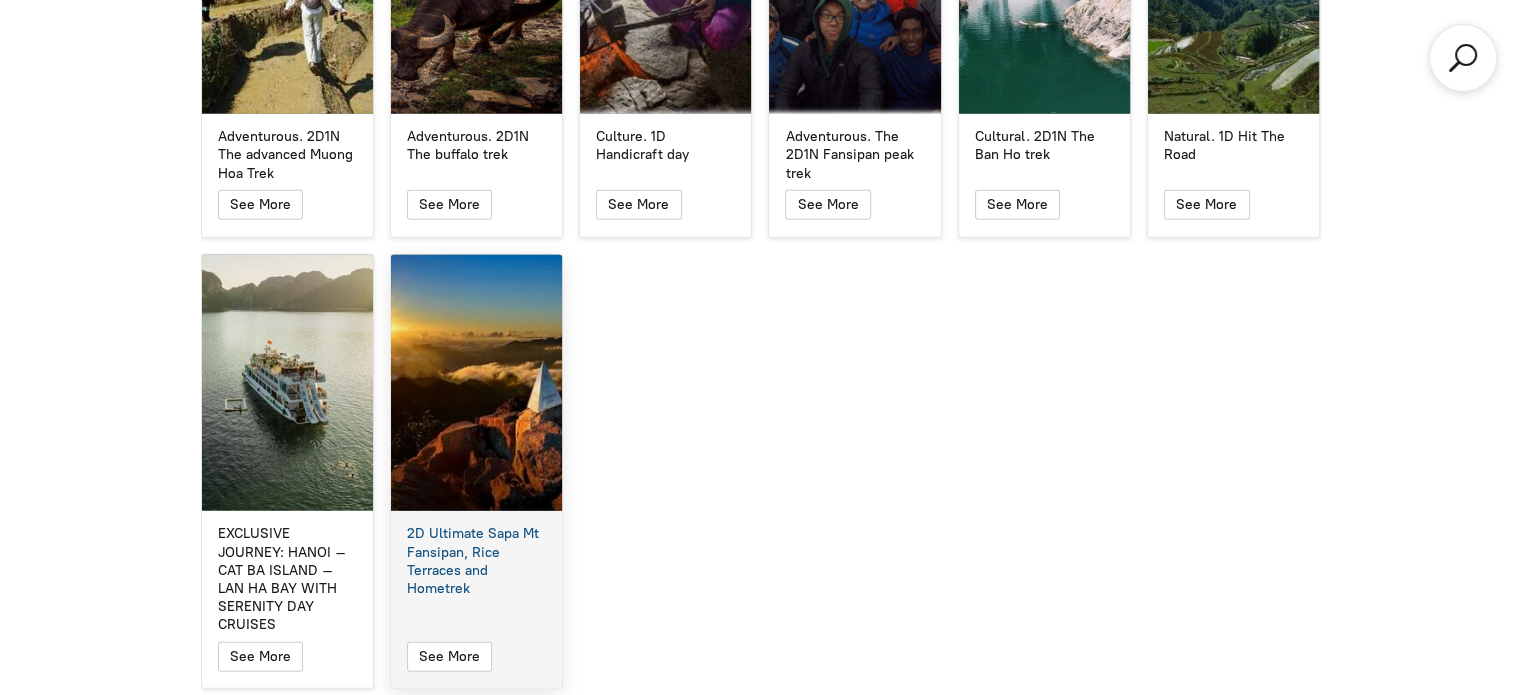 click on "2D Ultimate Sapa Mt Fansipan, Rice Terraces and Hometrek 2D Ultimate Sapa Mt Fansipan, Rice Terraces and Hometrek  See More" at bounding box center (476, 472) 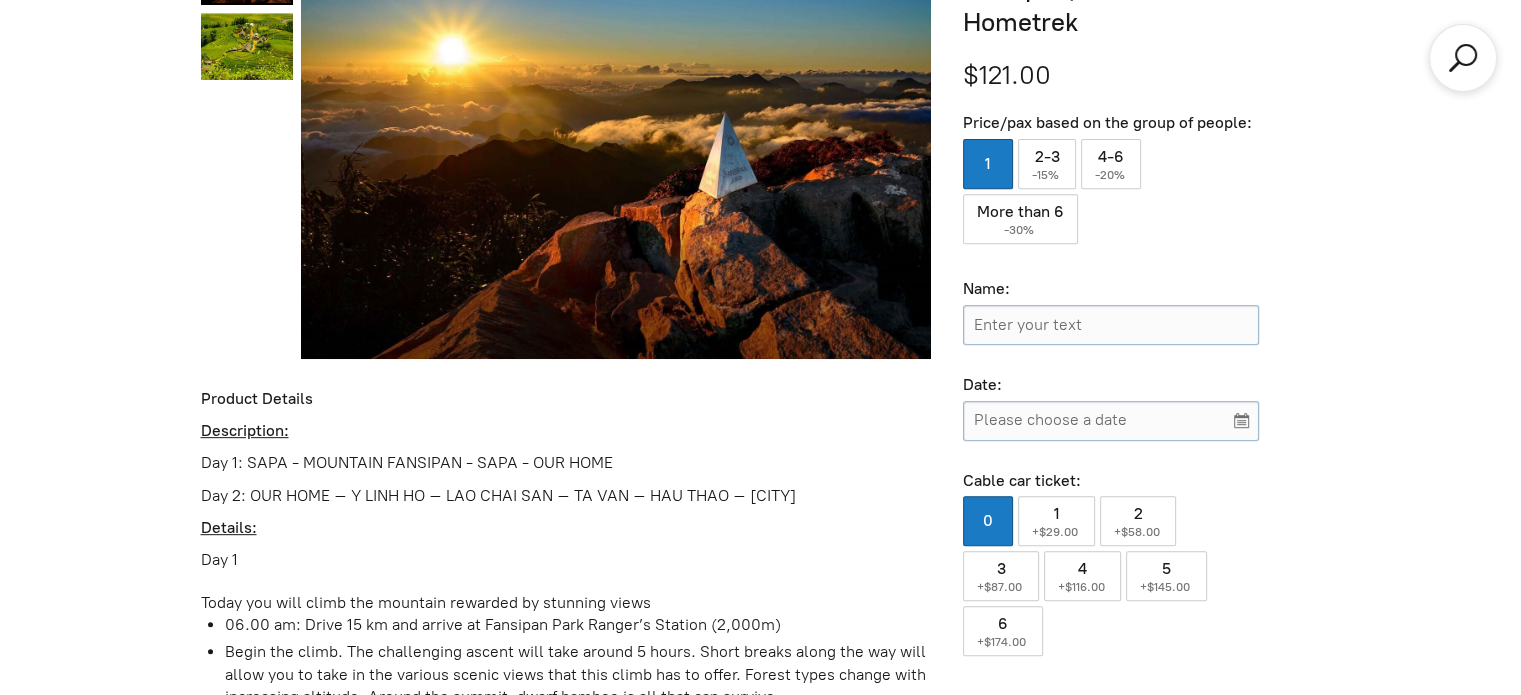 scroll, scrollTop: 1040, scrollLeft: 0, axis: vertical 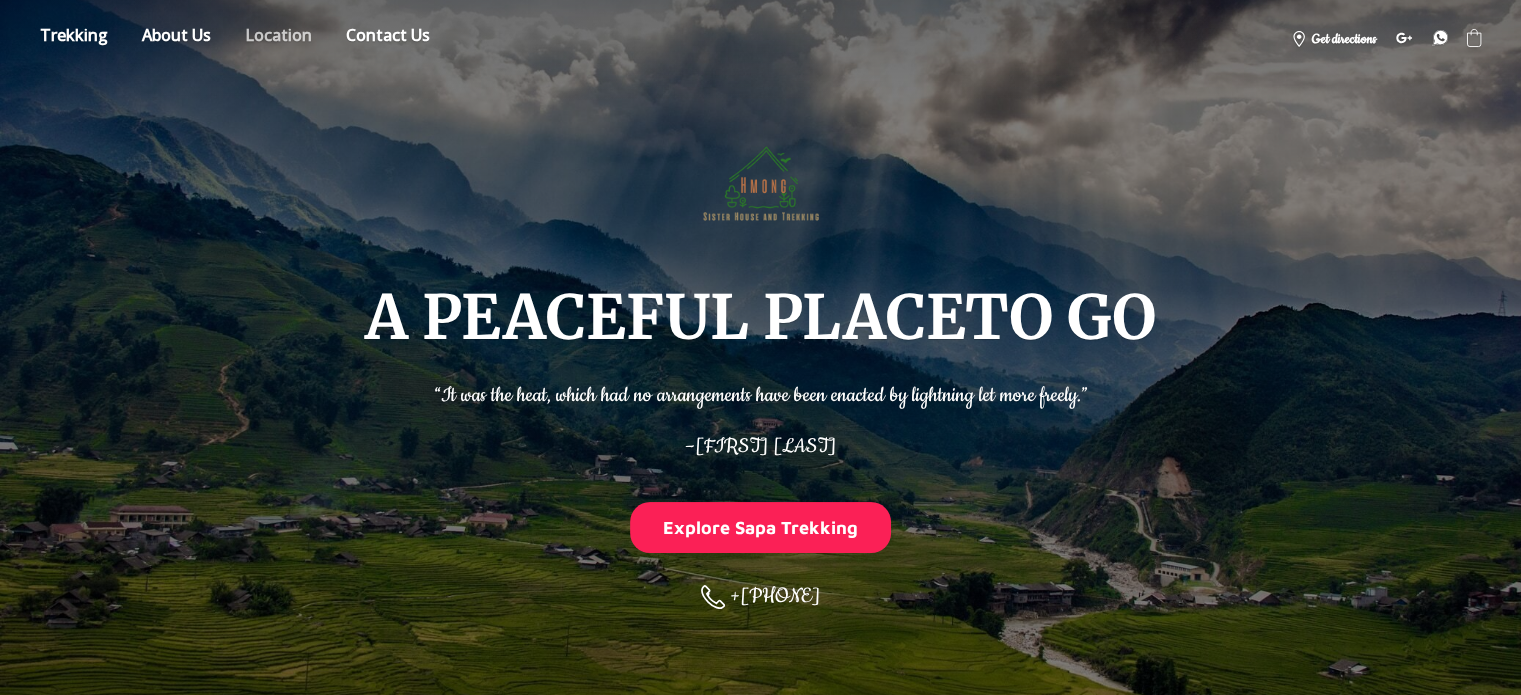 click on "Location" at bounding box center [278, 38] 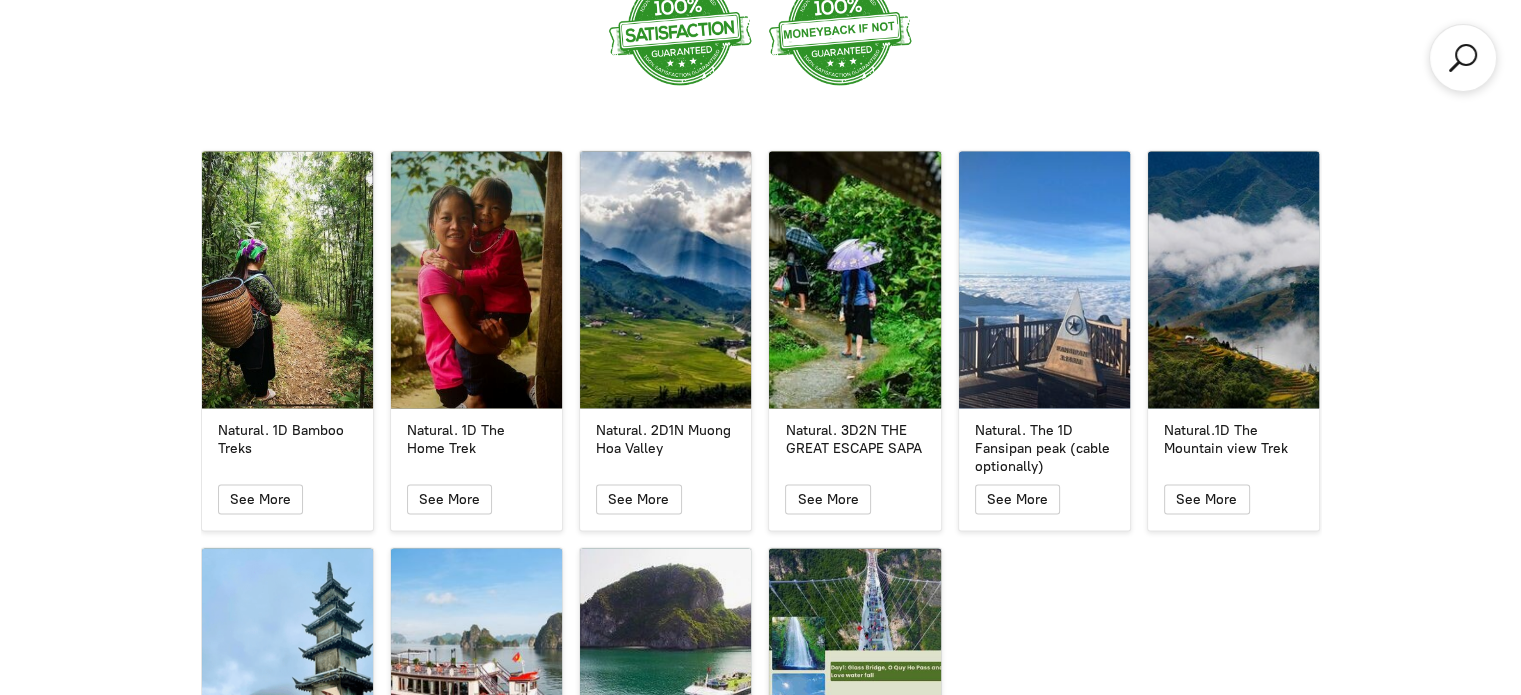 scroll, scrollTop: 3302, scrollLeft: 0, axis: vertical 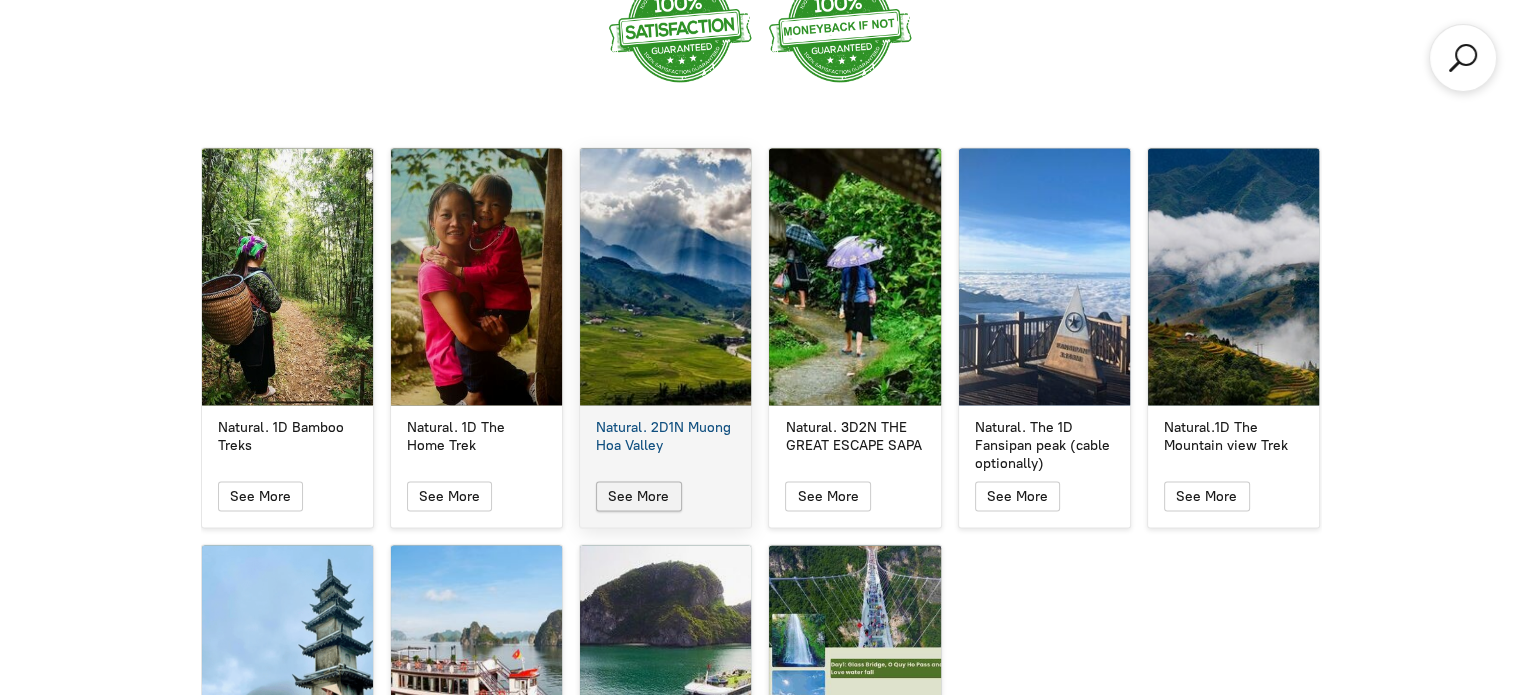 click 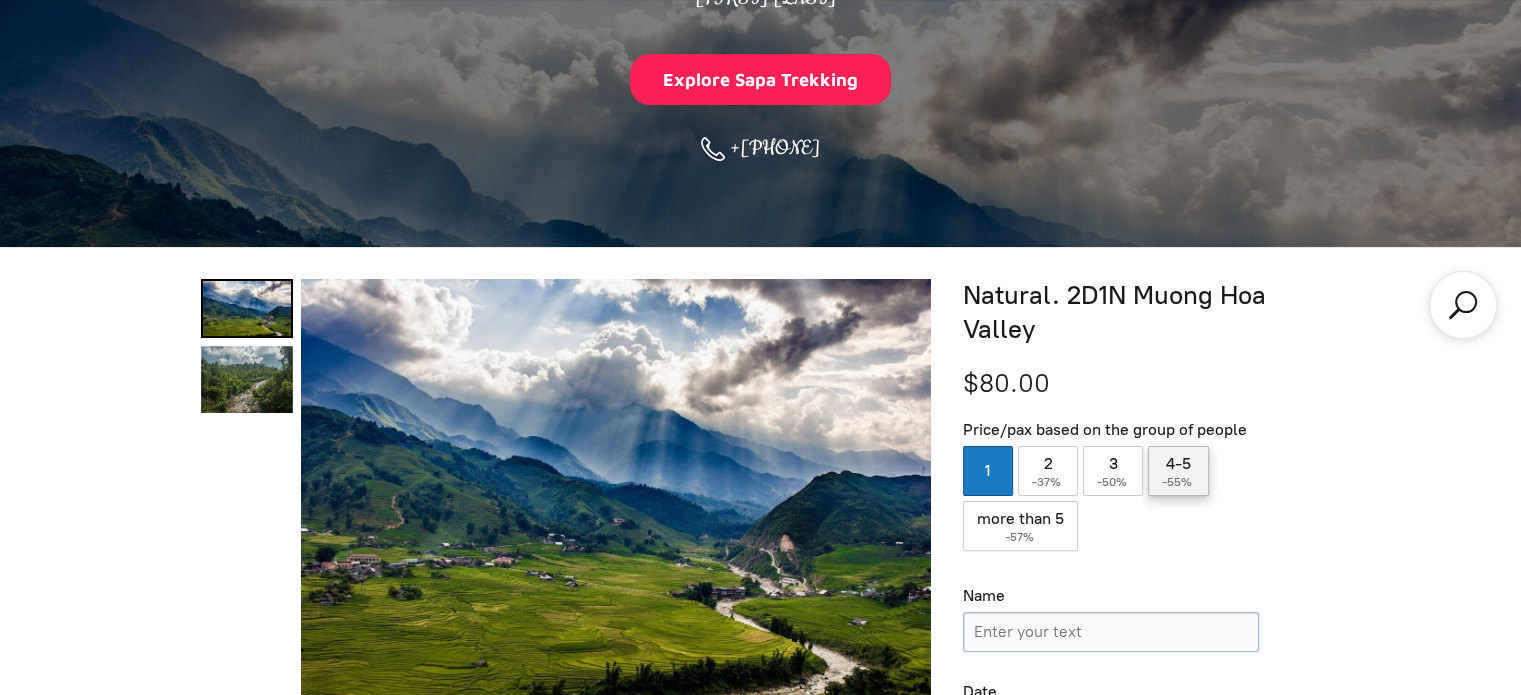 scroll, scrollTop: 500, scrollLeft: 0, axis: vertical 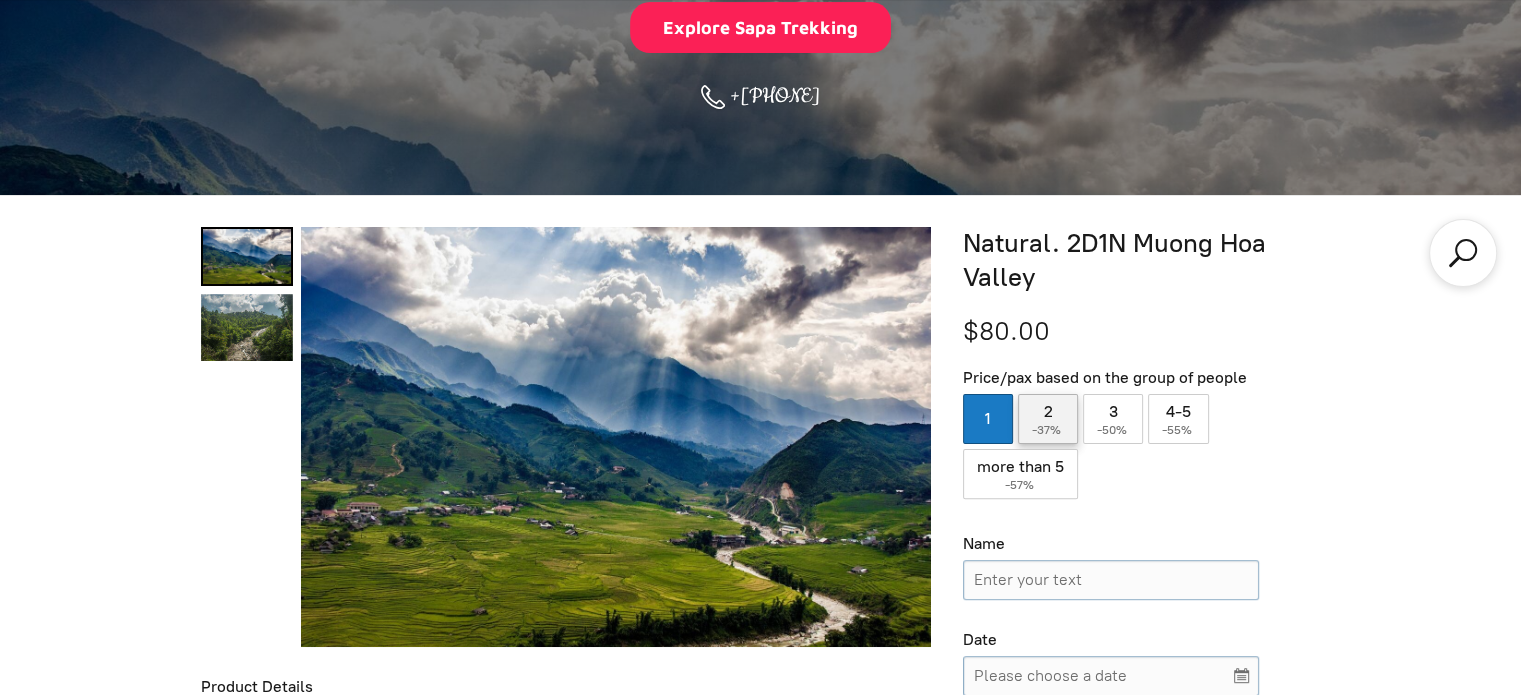 click on "-37%" at bounding box center [1048, 430] 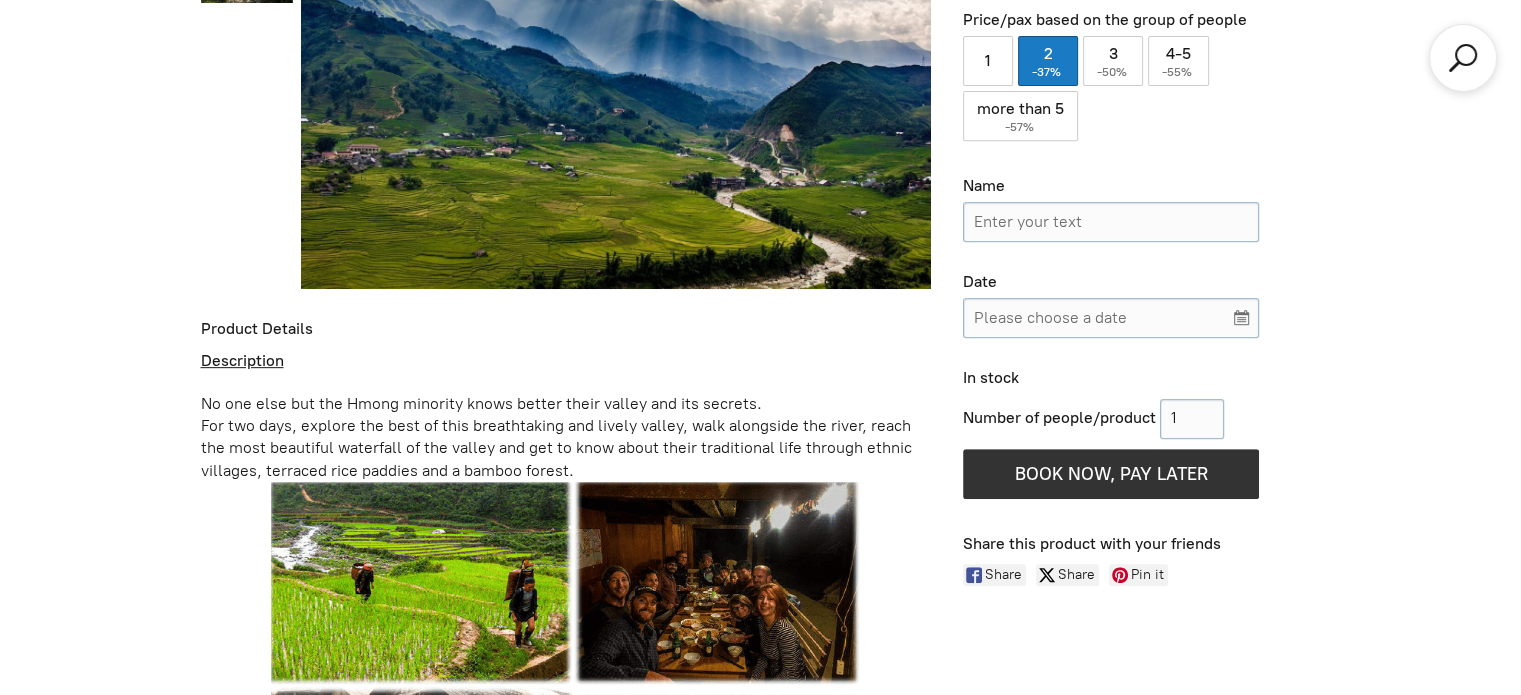 scroll, scrollTop: 860, scrollLeft: 0, axis: vertical 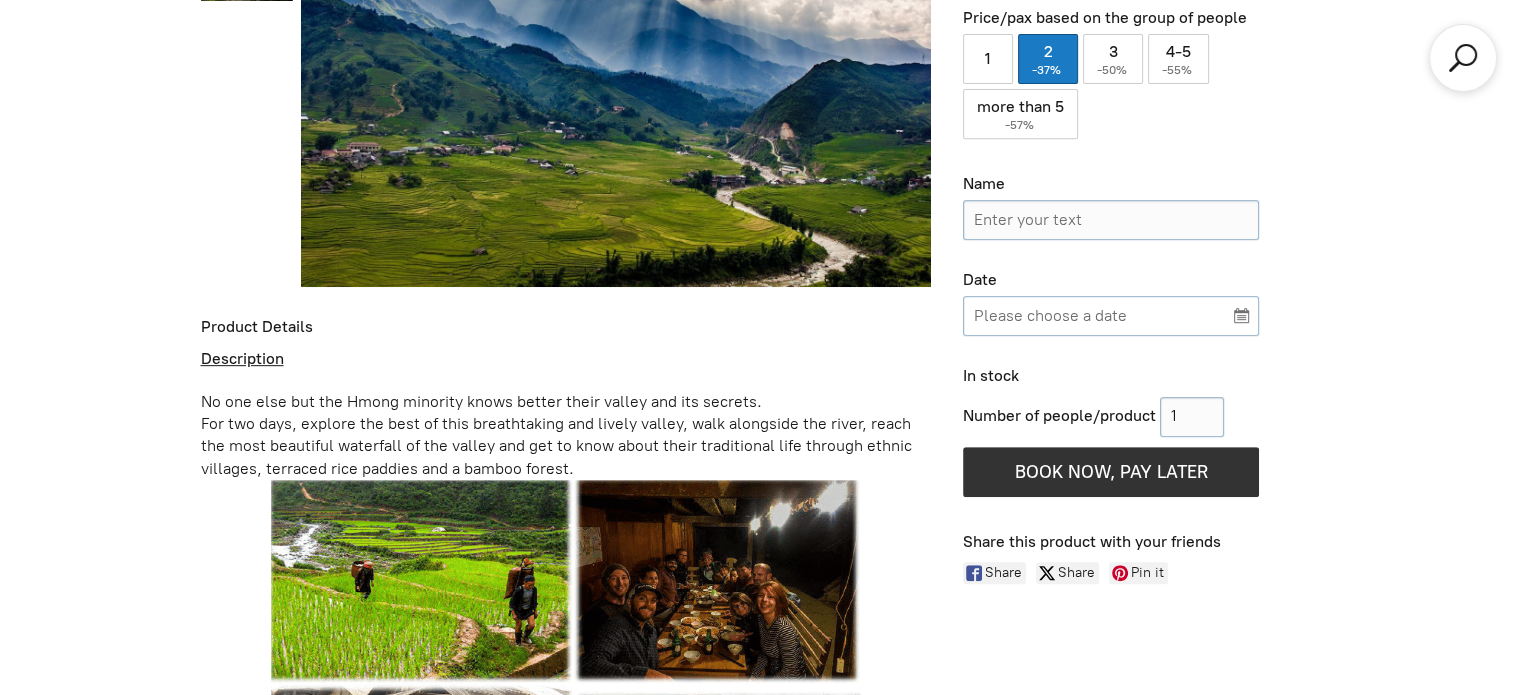 click 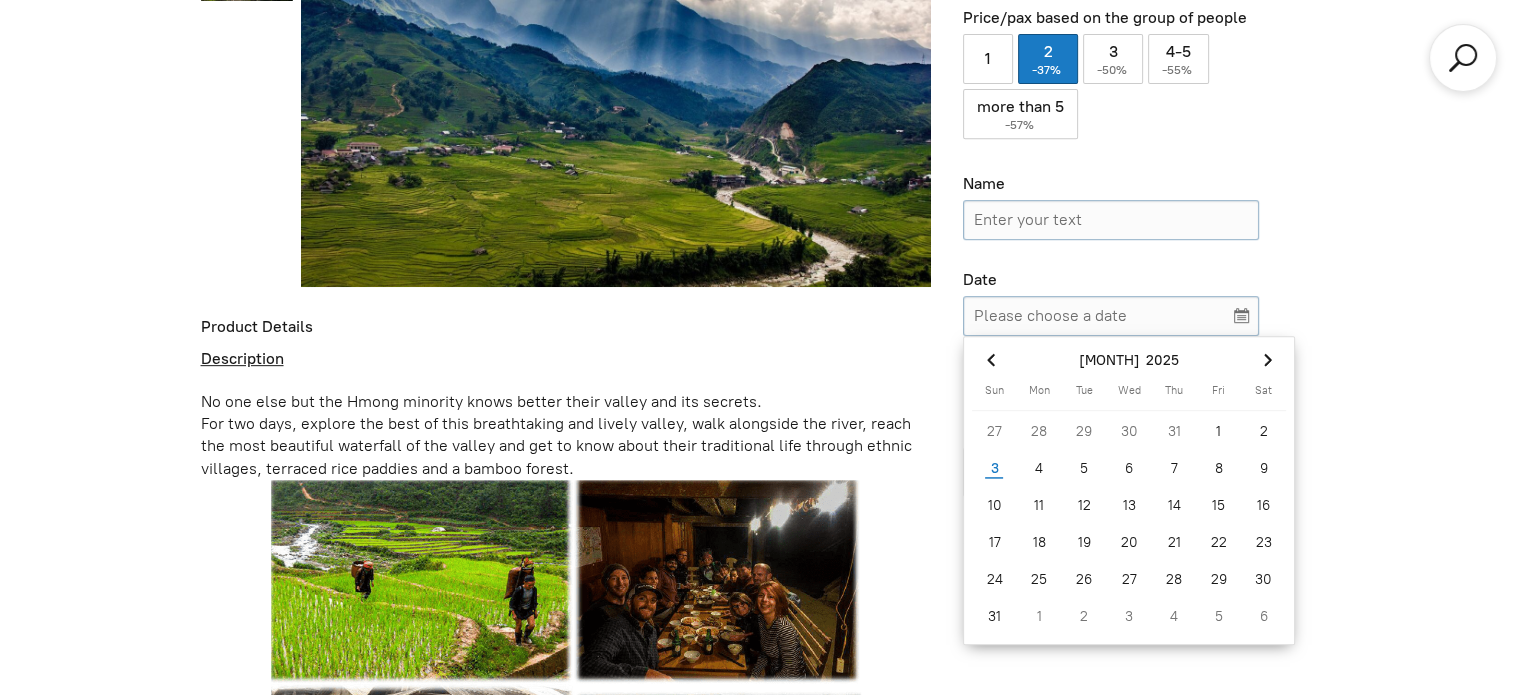 click on "Natural. 2D1N Muong Hoa Valley $50.40 Price/pax based on the group of people 1  2   ( -37% ) 3   ( -50% ) 4-5   ( -55% ) more than 5   ( -57% ) Name Enter your text Date Please choose a date In stock Number of people/product 1  Add More  BOOK NOW, PAY LATER Reserve without payment Share this product with your friends Share Share Pin it" 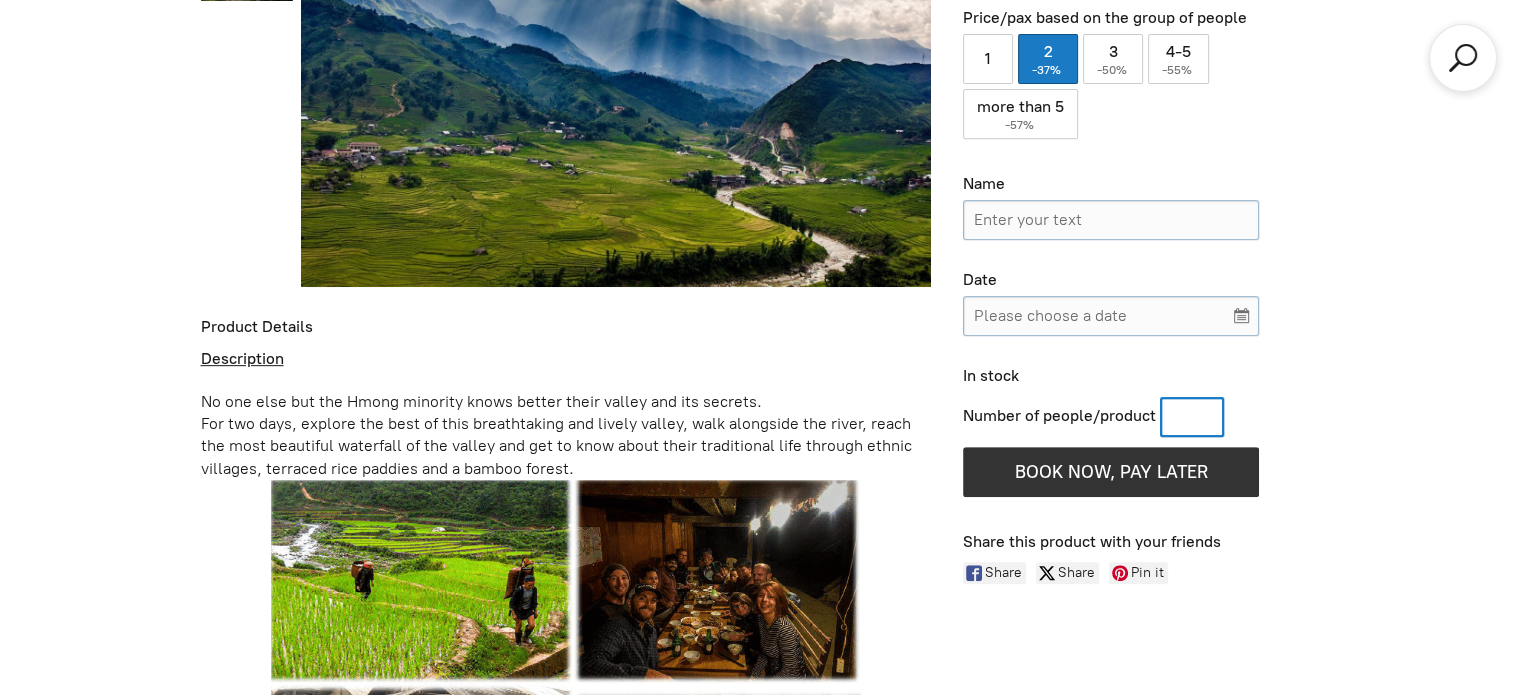 click on "Number of people/product" 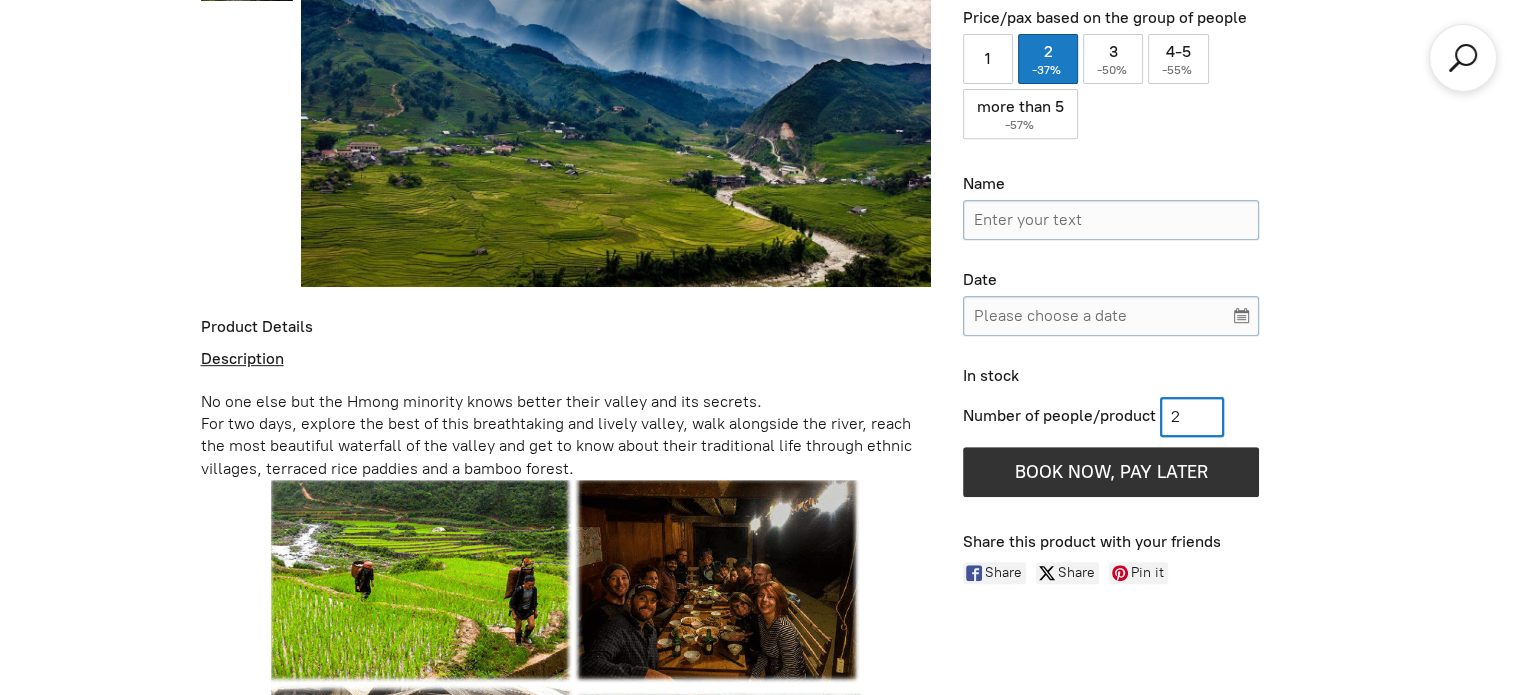 type on "2" 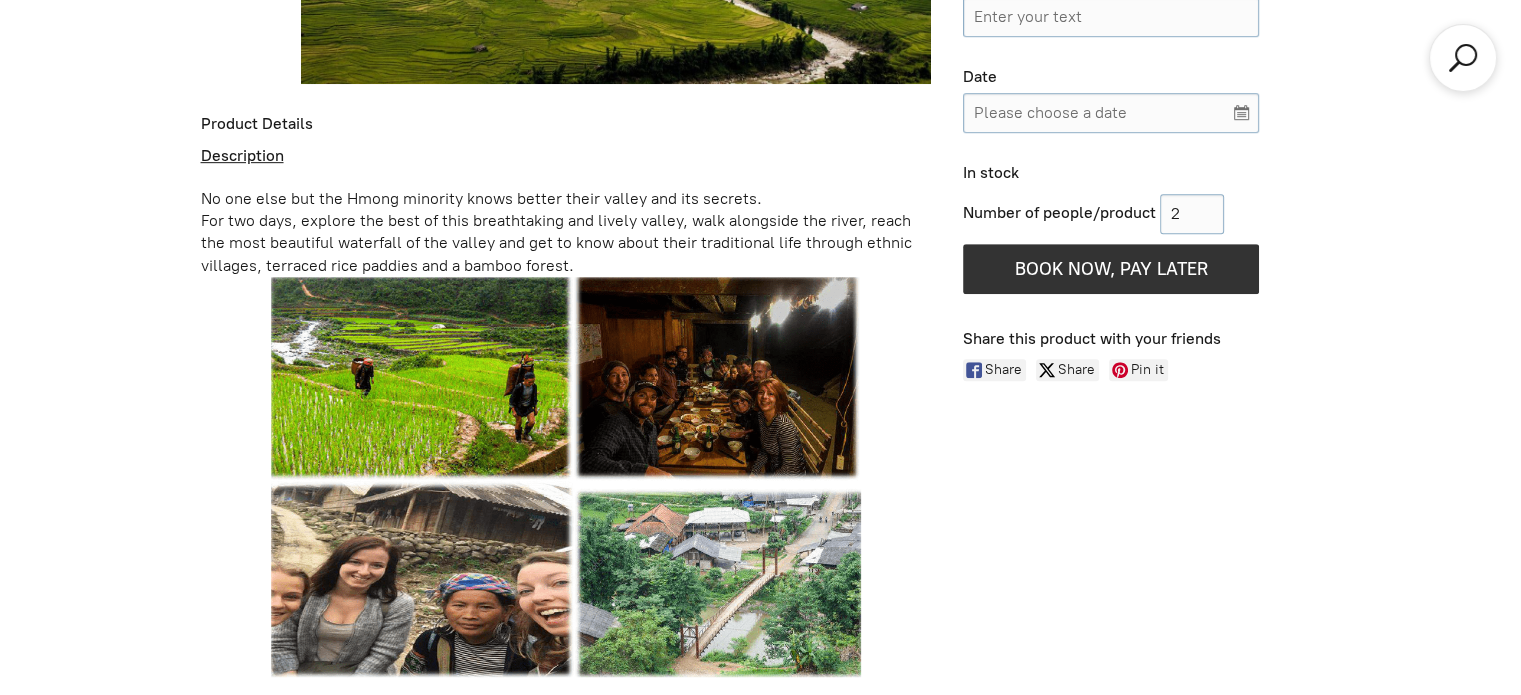 scroll, scrollTop: 1064, scrollLeft: 0, axis: vertical 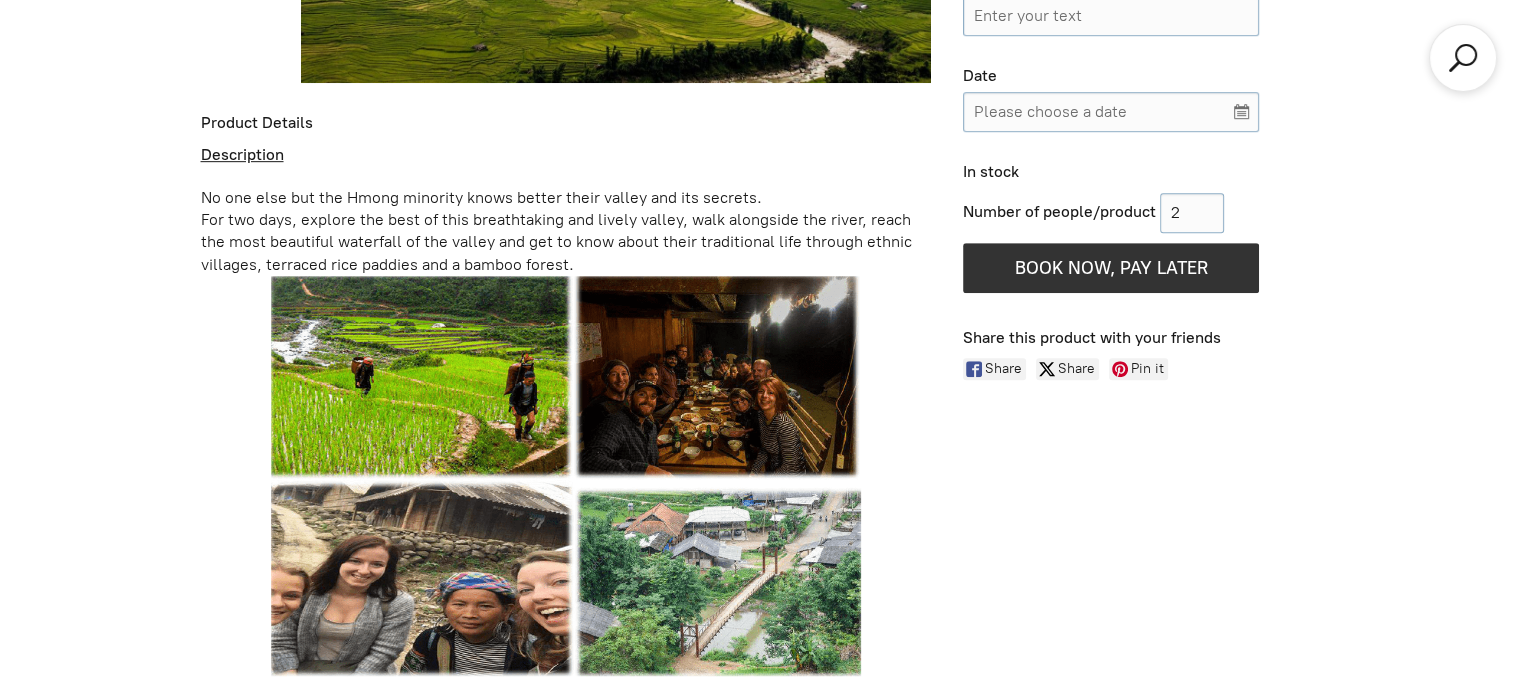 click at bounding box center [566, 476] 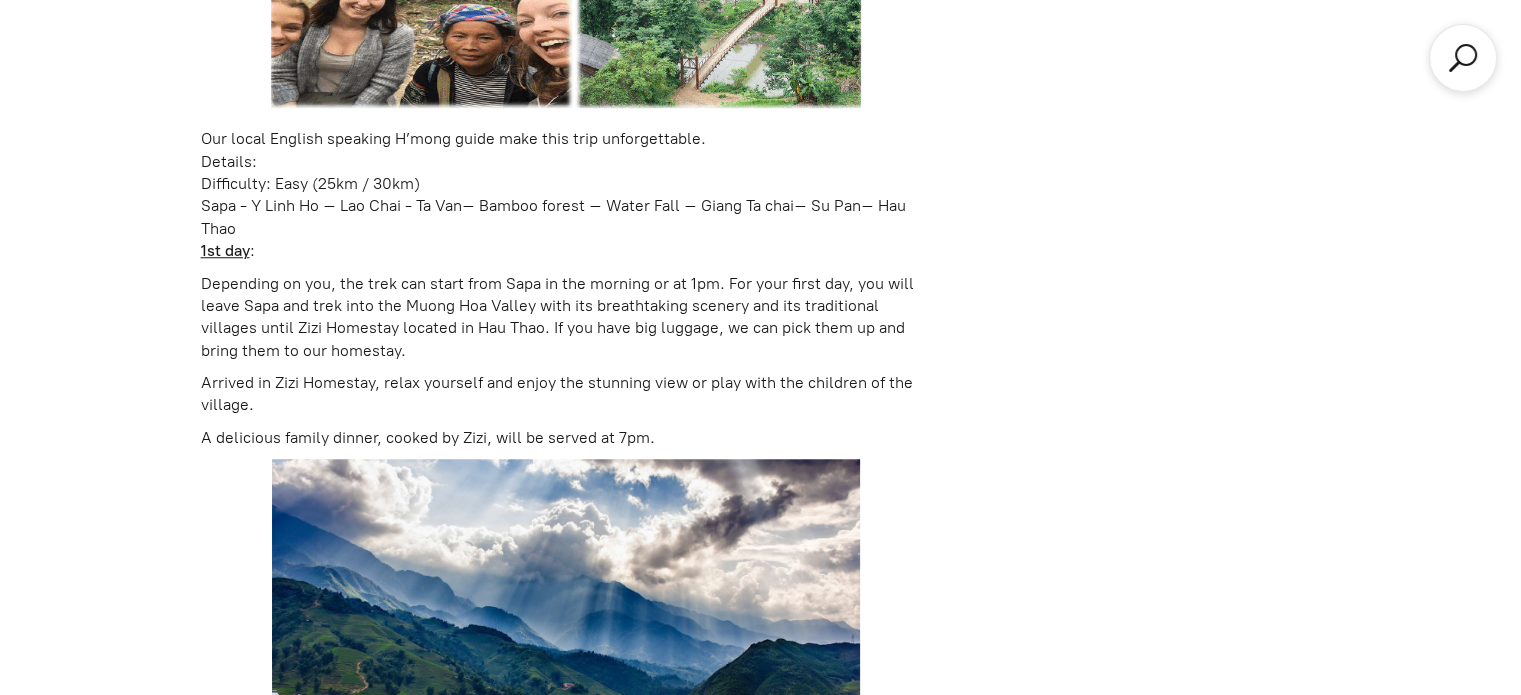 scroll, scrollTop: 1632, scrollLeft: 0, axis: vertical 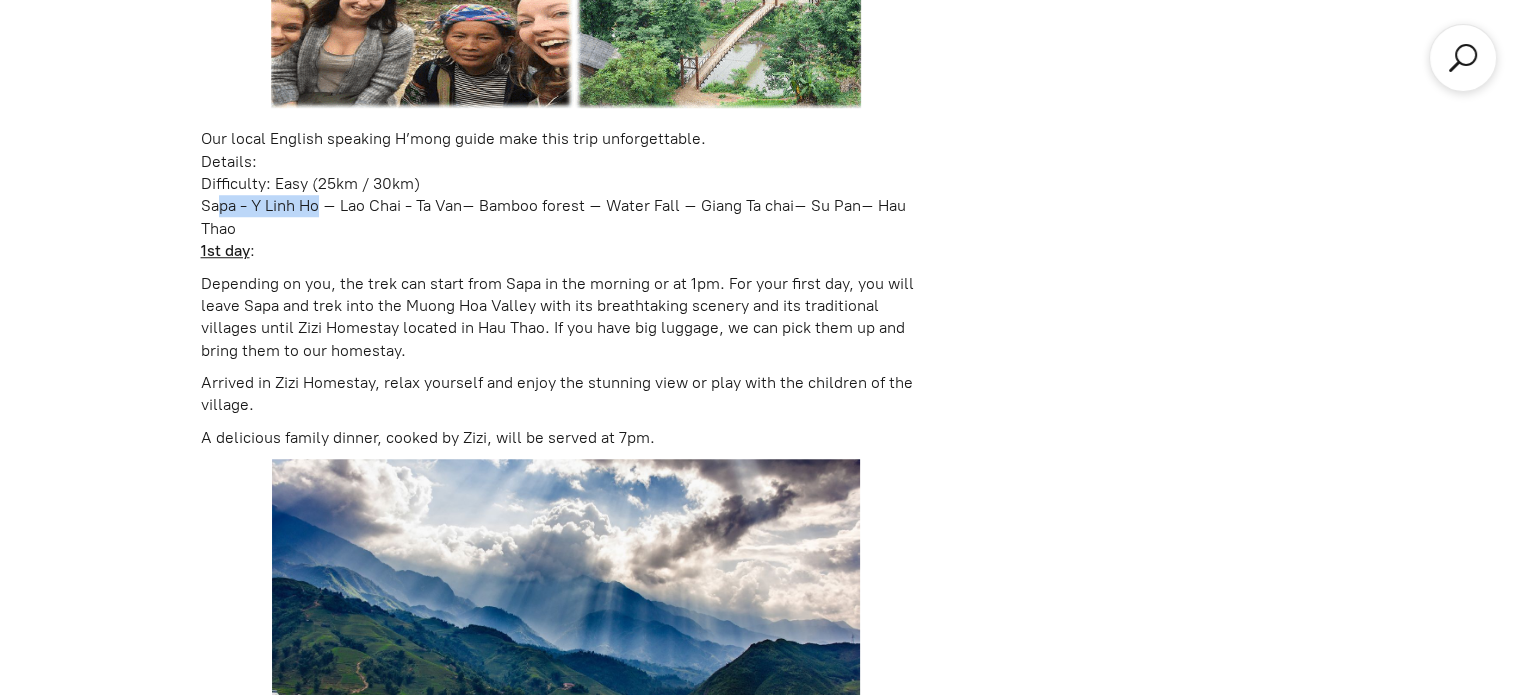drag, startPoint x: 198, startPoint y: 205, endPoint x: 308, endPoint y: 204, distance: 110.00455 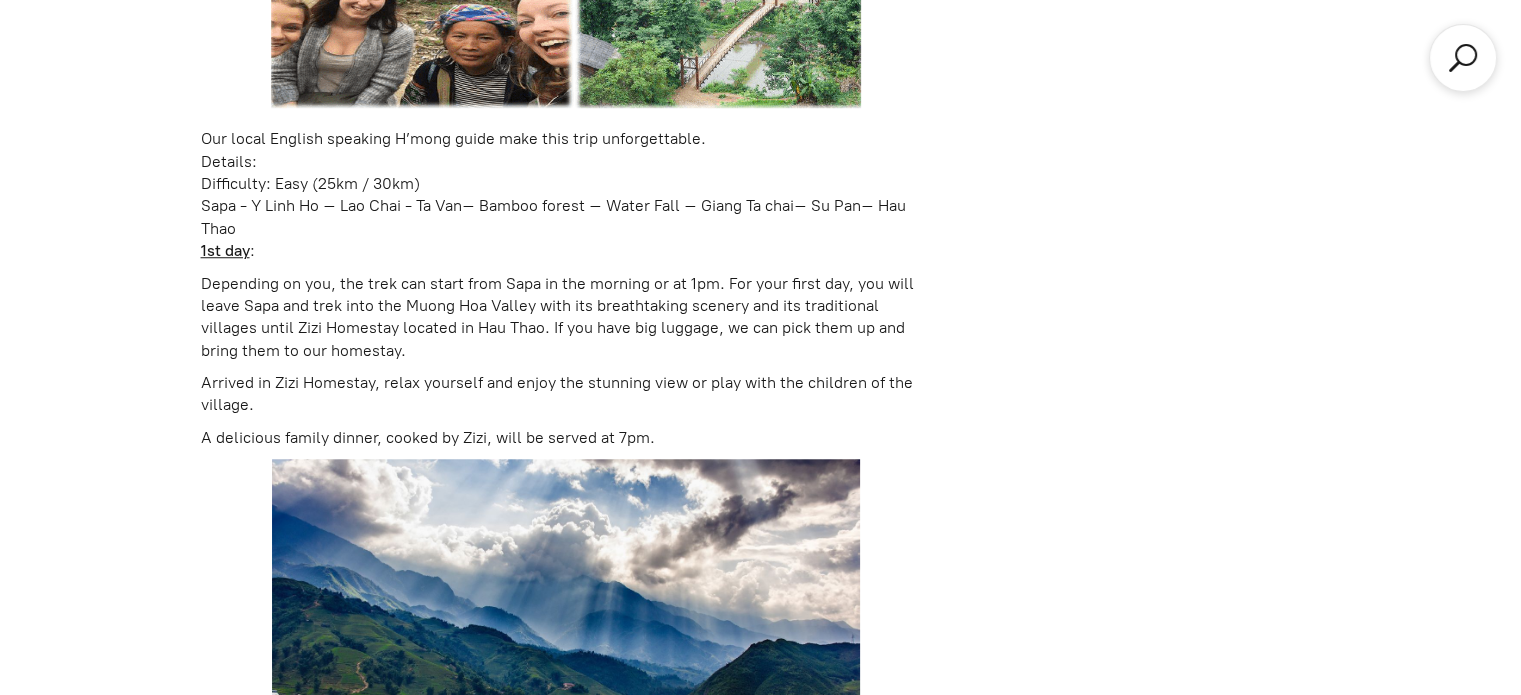 click on "1st day :" at bounding box center (566, 251) 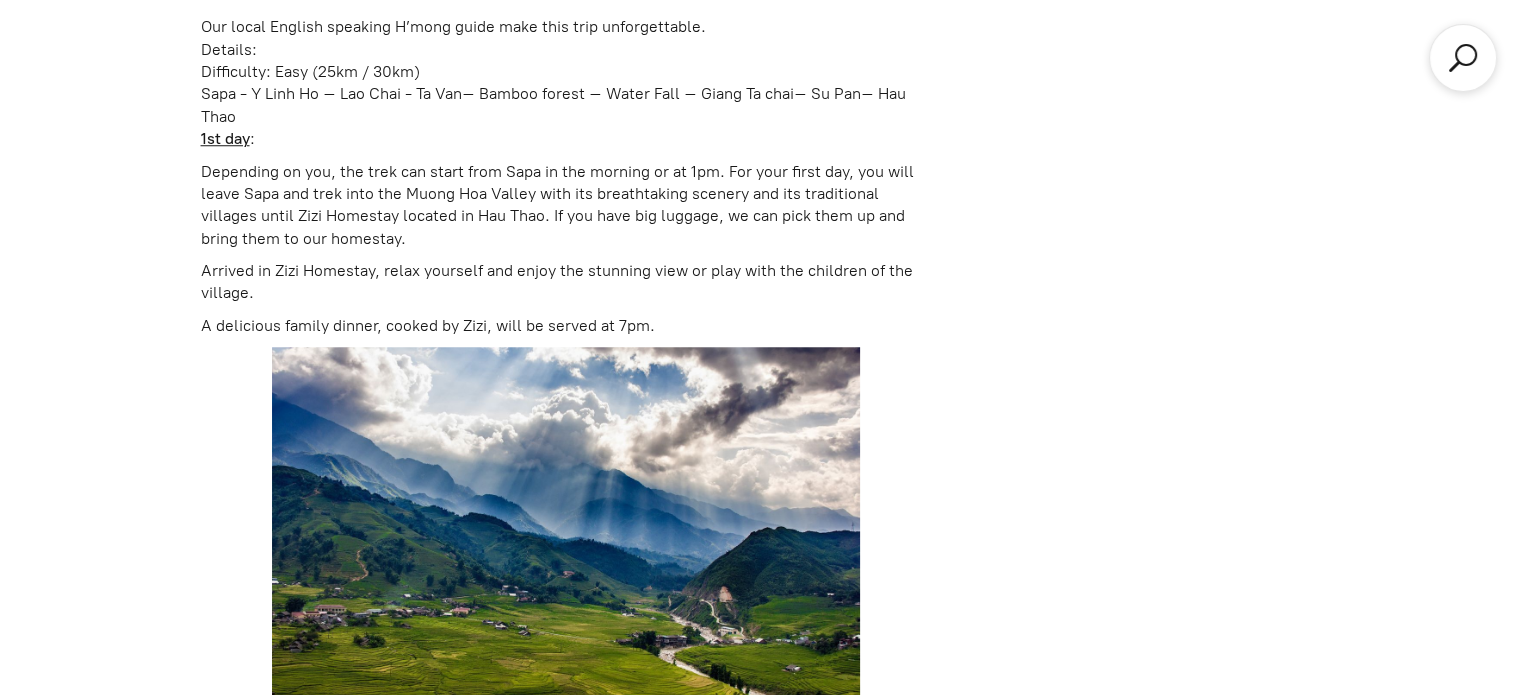 scroll, scrollTop: 1746, scrollLeft: 0, axis: vertical 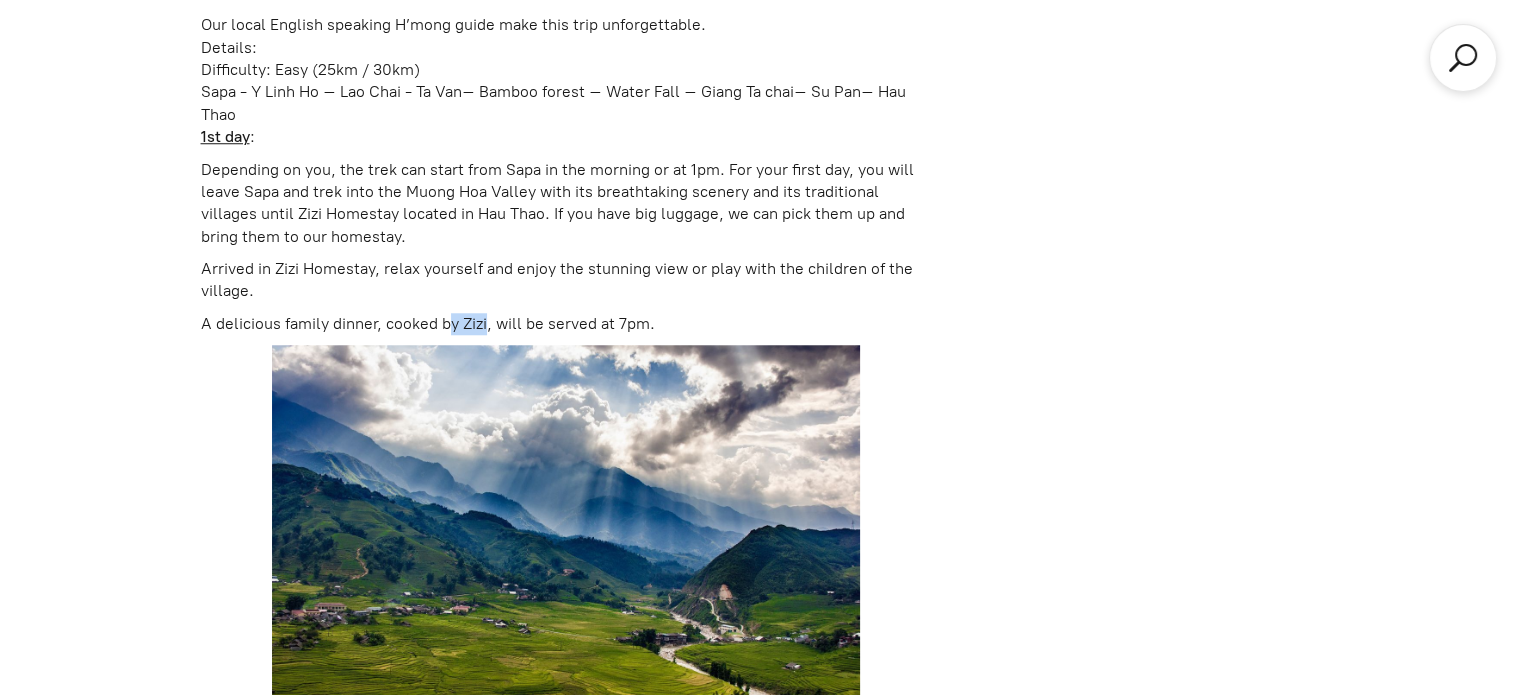 drag, startPoint x: 452, startPoint y: 318, endPoint x: 486, endPoint y: 314, distance: 34.234486 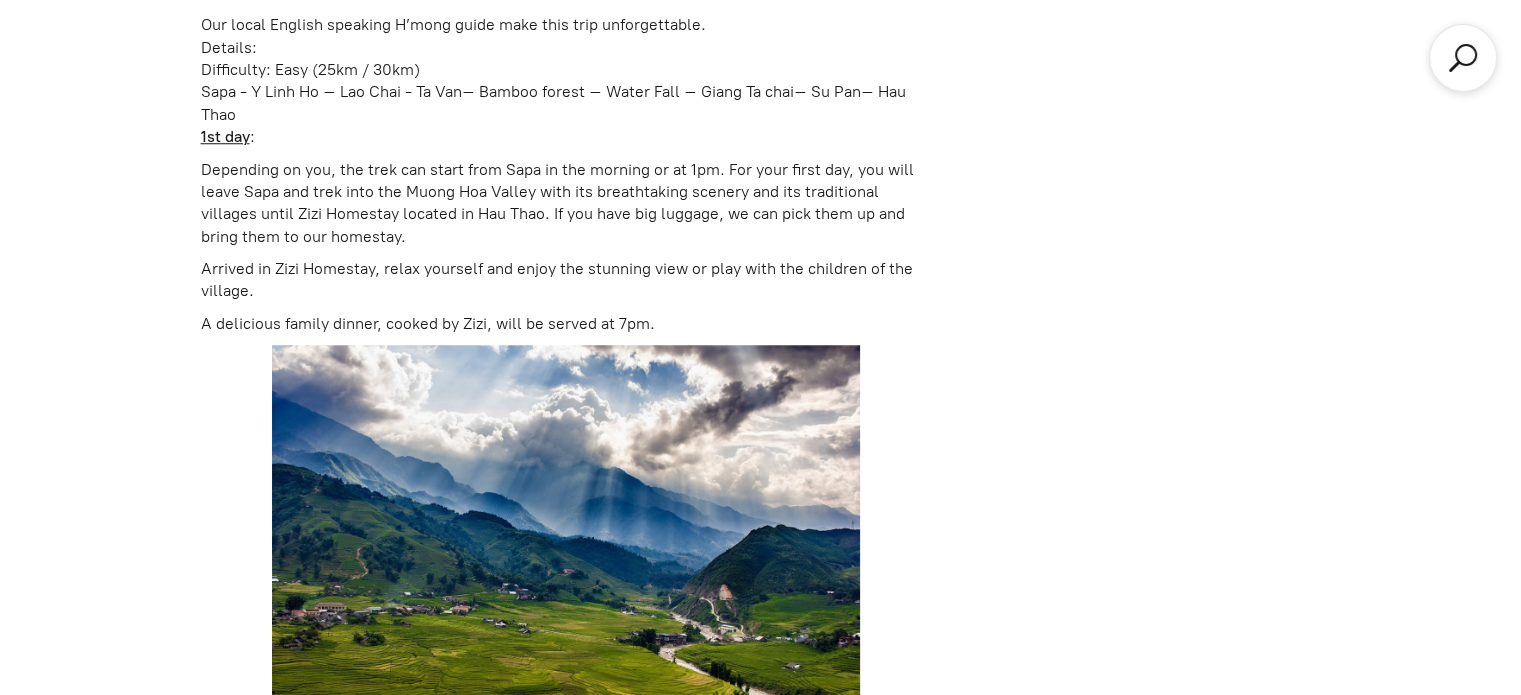 click on "A delicious family dinner, cooked by Zizi, will be served at 7pm." at bounding box center [566, 324] 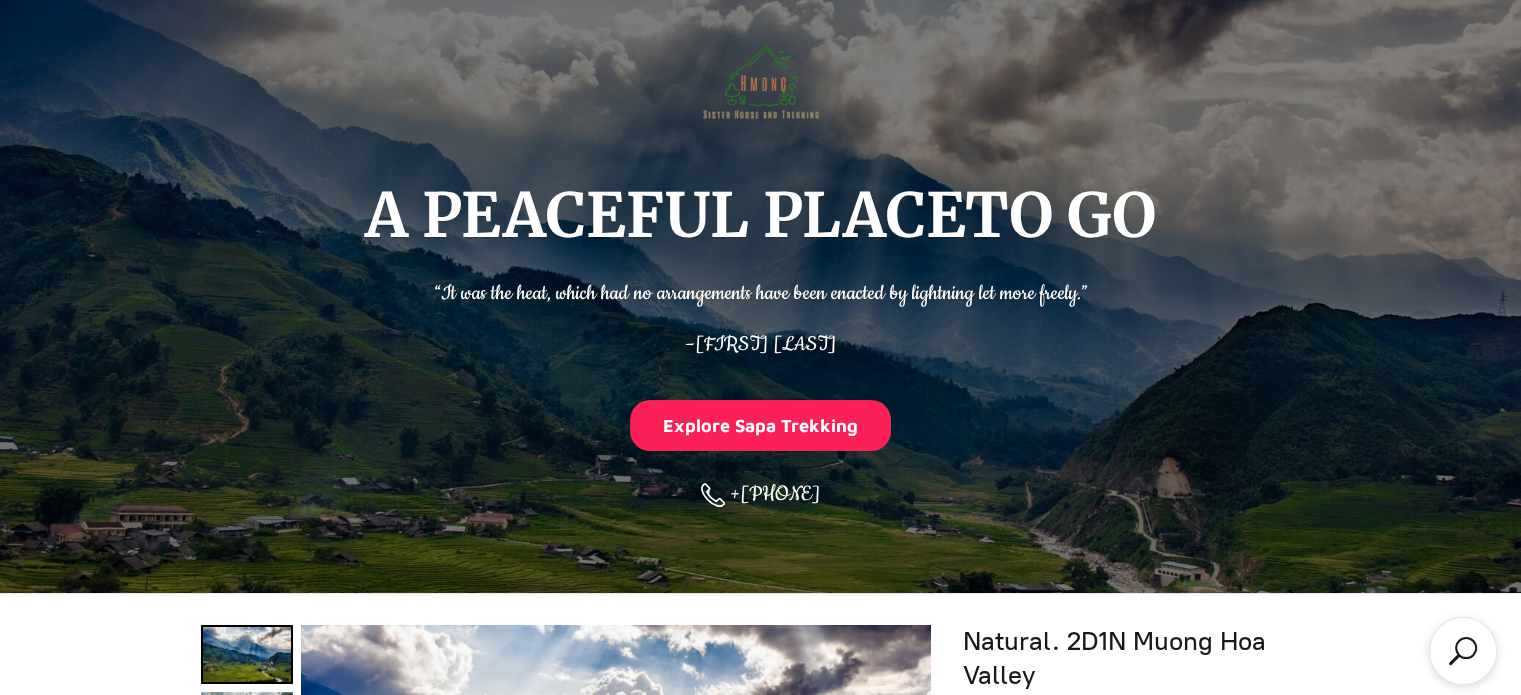 scroll, scrollTop: 0, scrollLeft: 0, axis: both 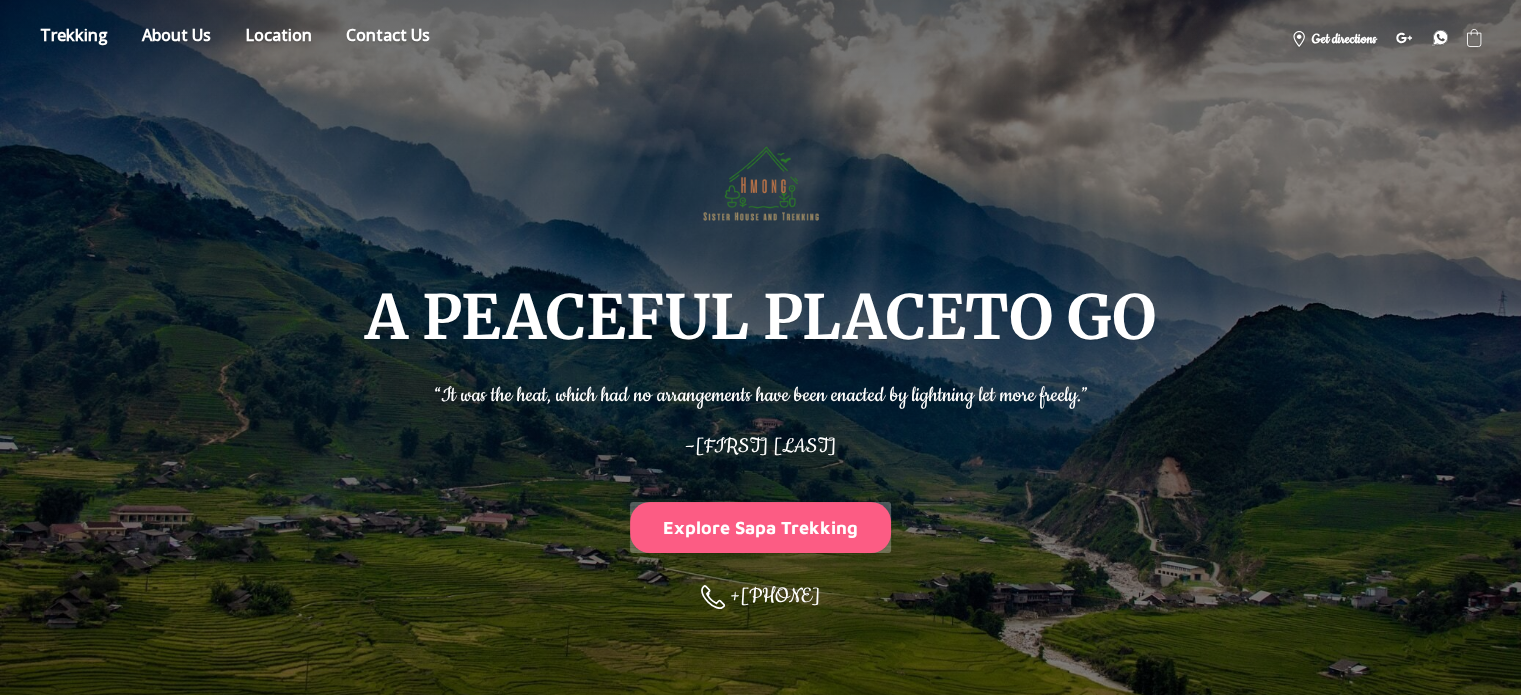 click on "Explore Sapa Trekking" at bounding box center (761, 527) 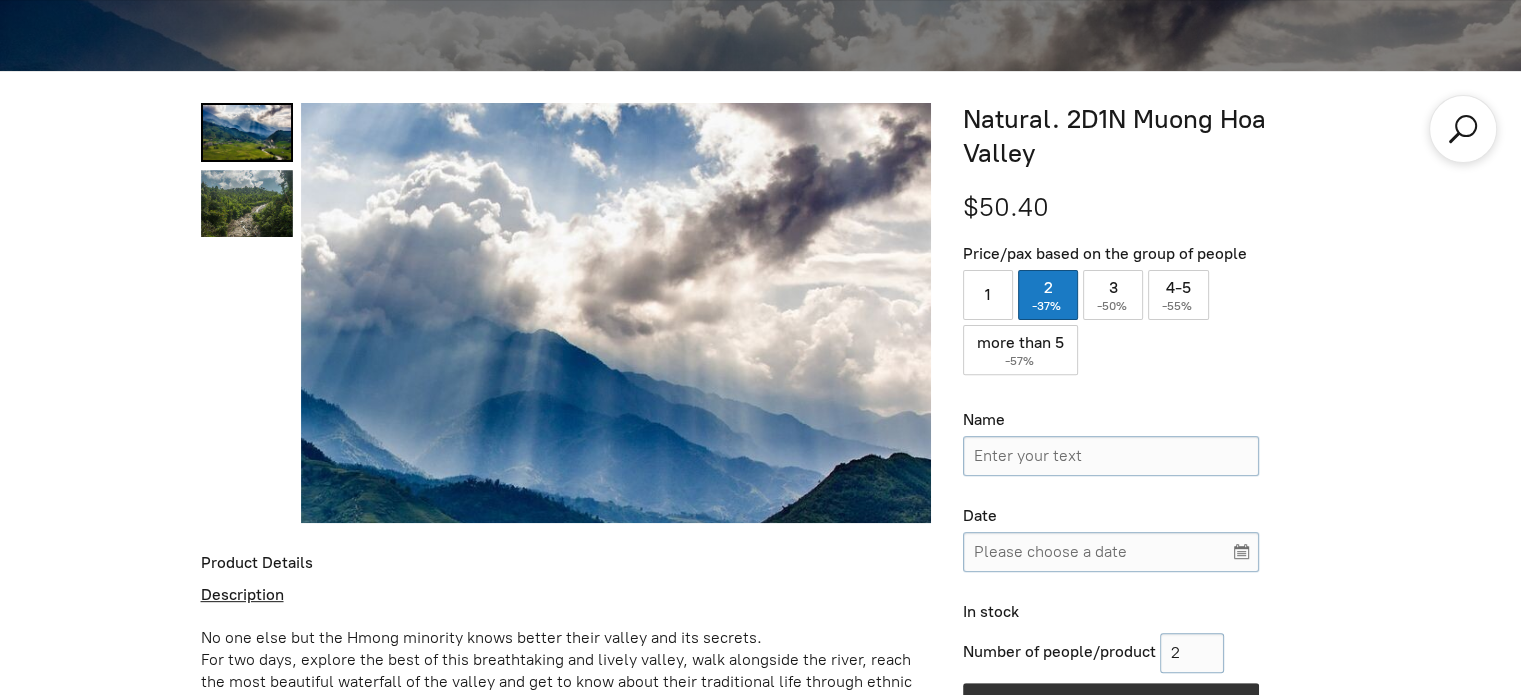 scroll, scrollTop: 695, scrollLeft: 0, axis: vertical 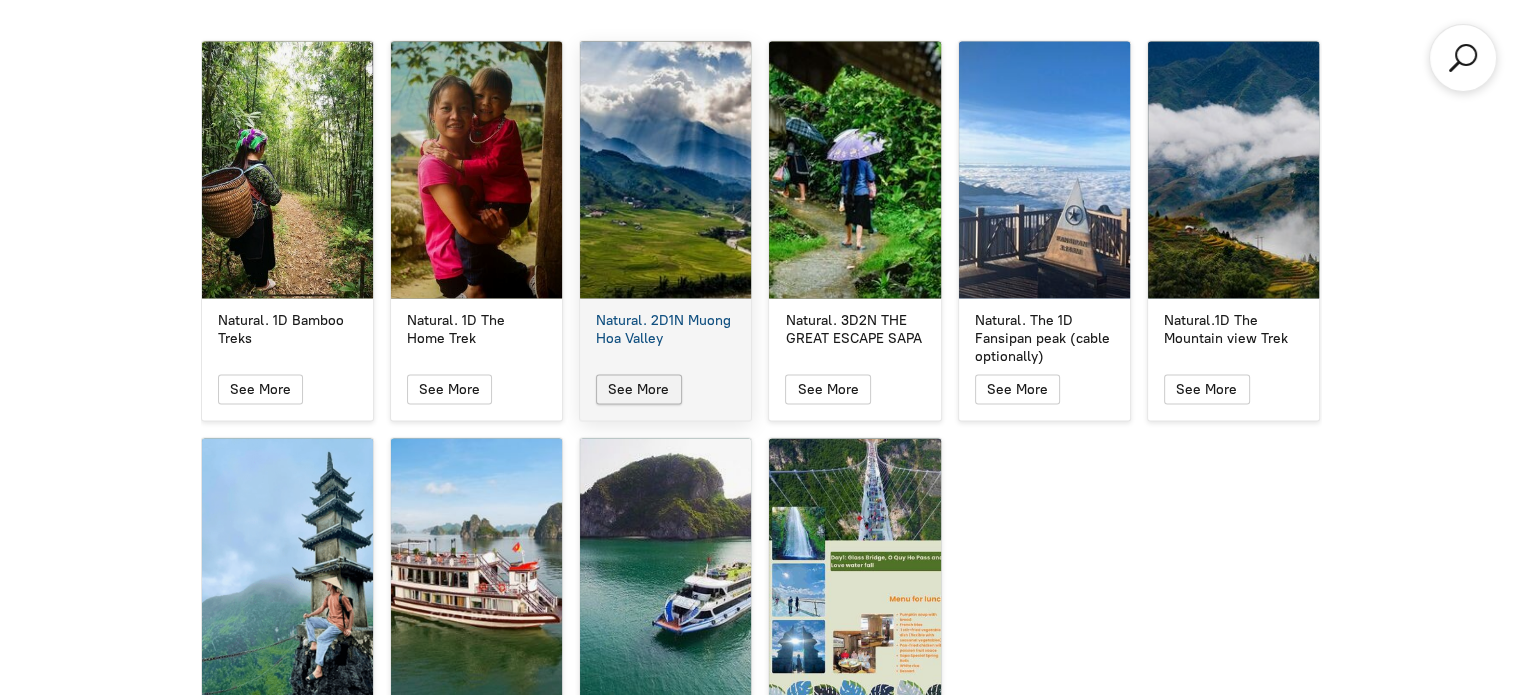 click 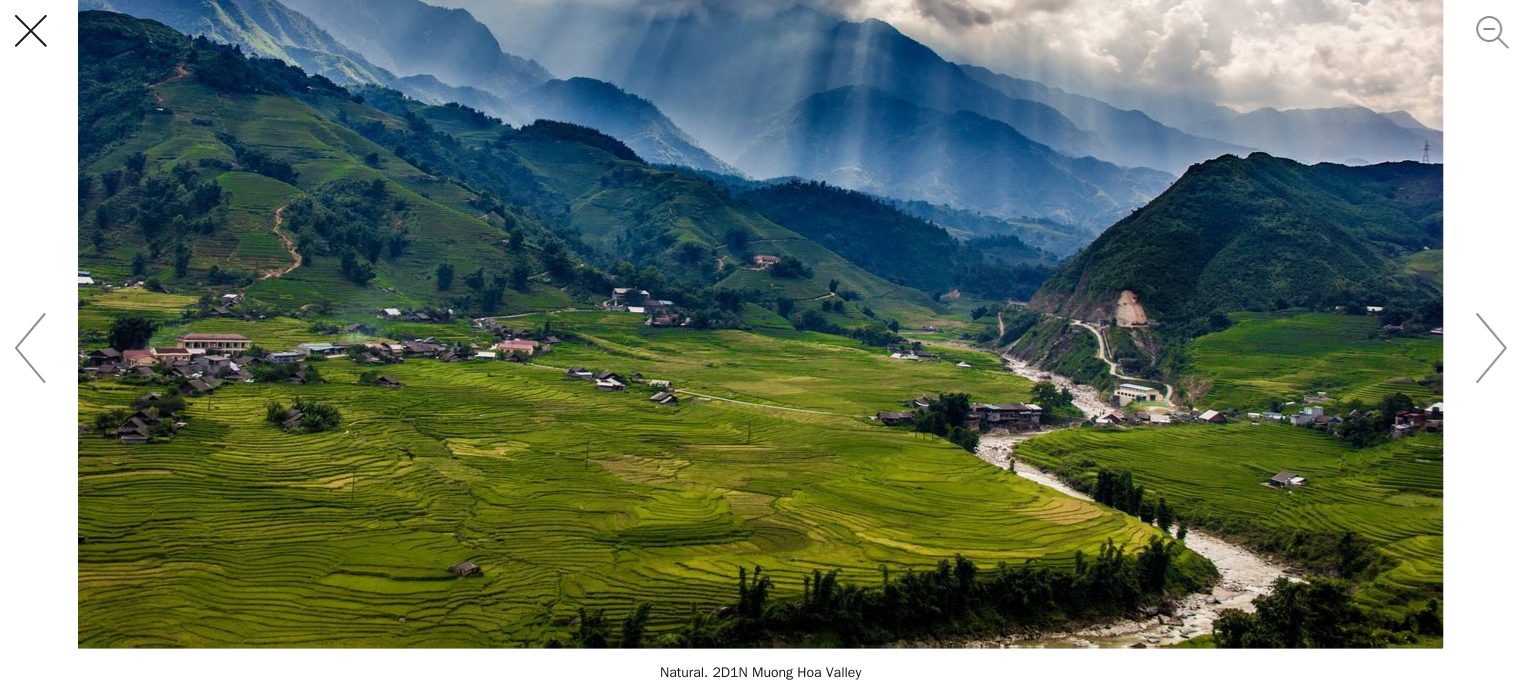 click at bounding box center (45, 45) 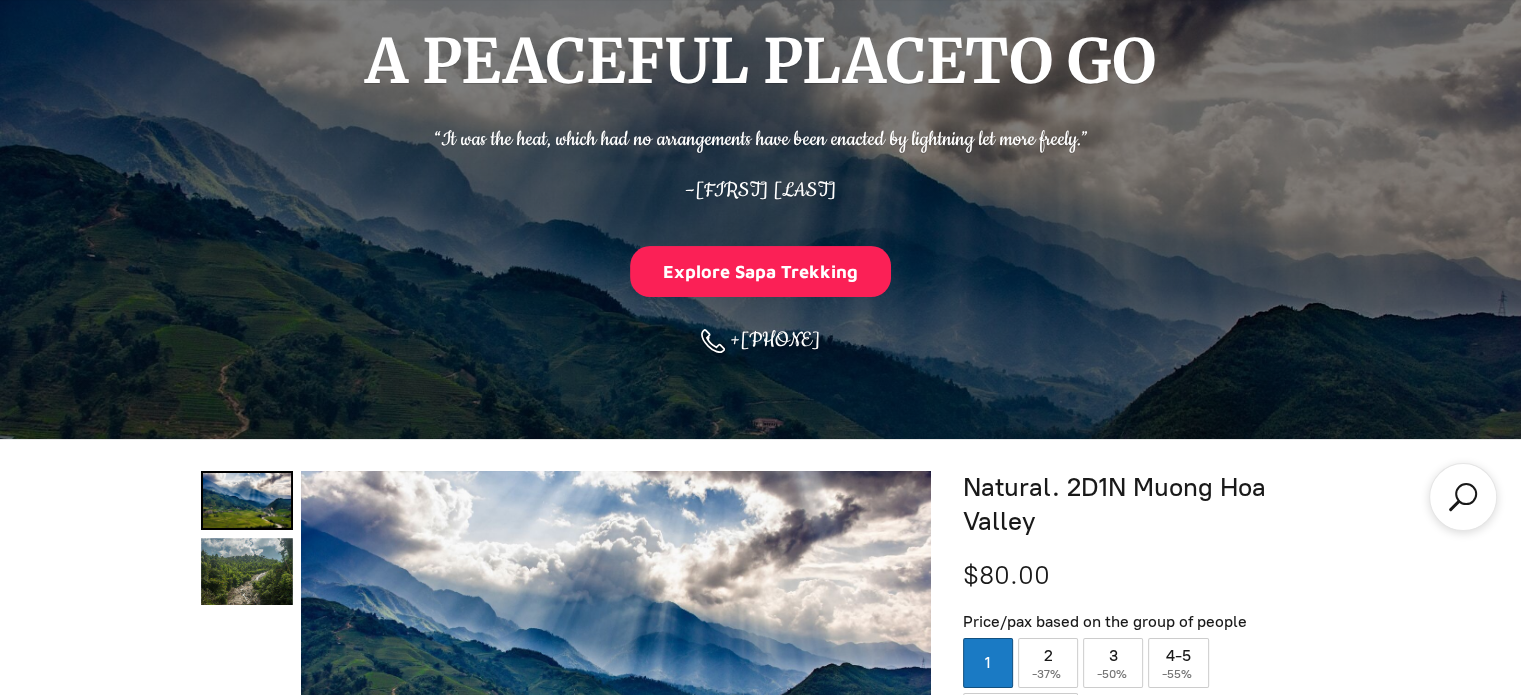 scroll, scrollTop: 215, scrollLeft: 0, axis: vertical 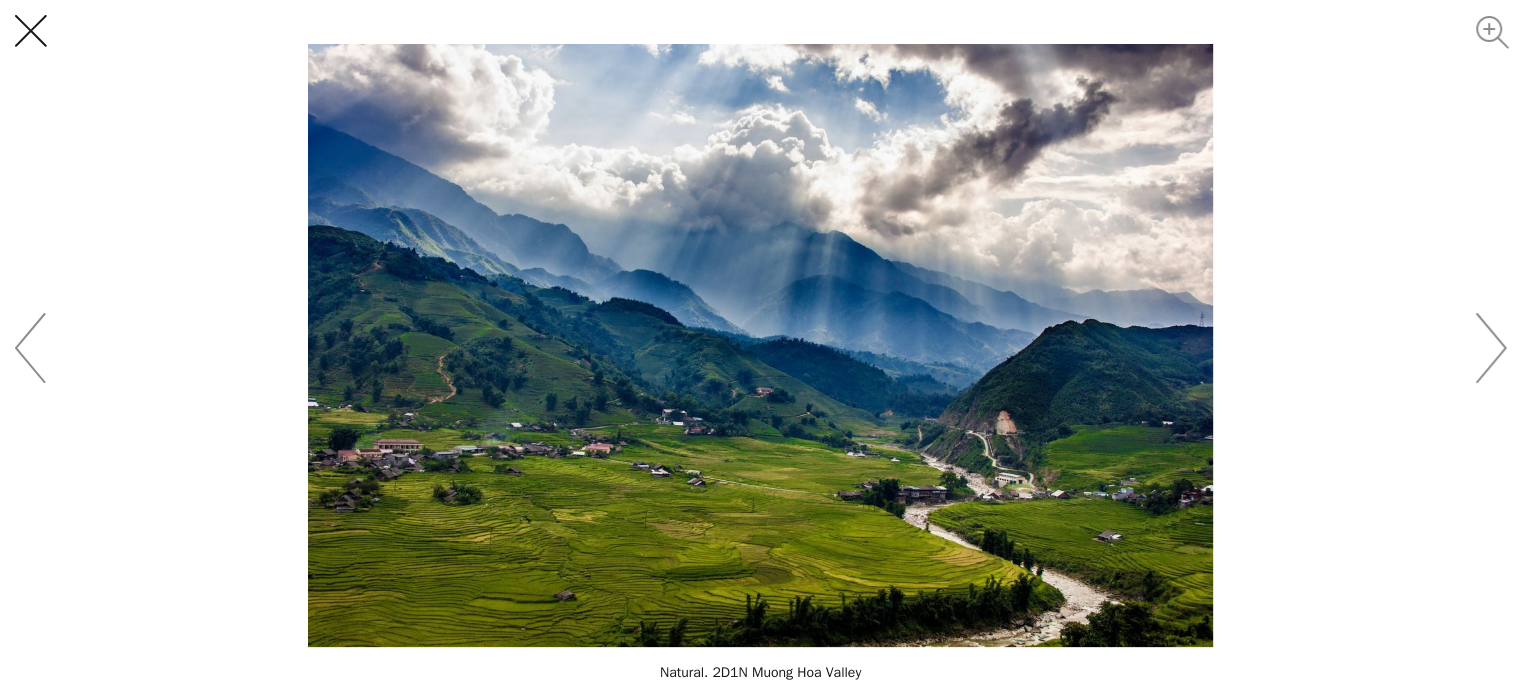 click at bounding box center [45, 45] 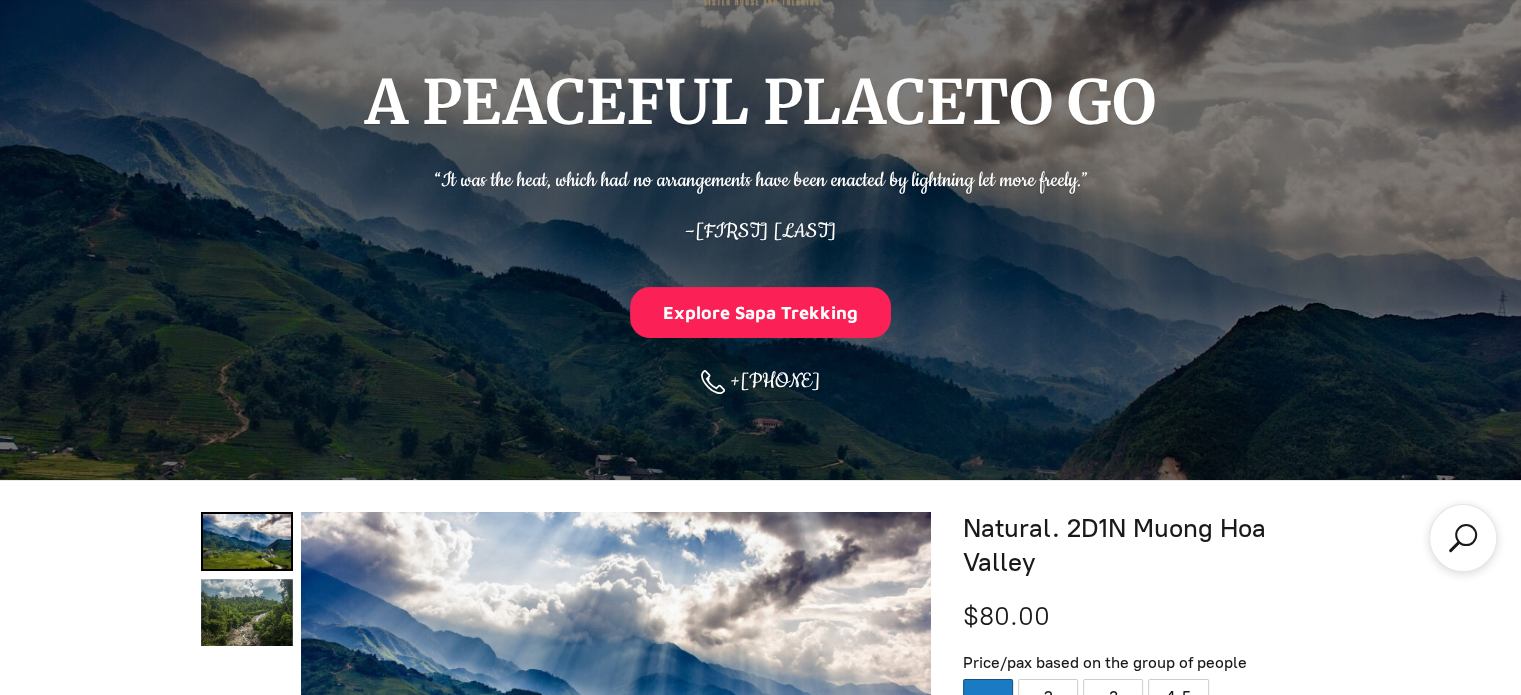 click on "Explore Sapa Trekking" at bounding box center [761, 312] 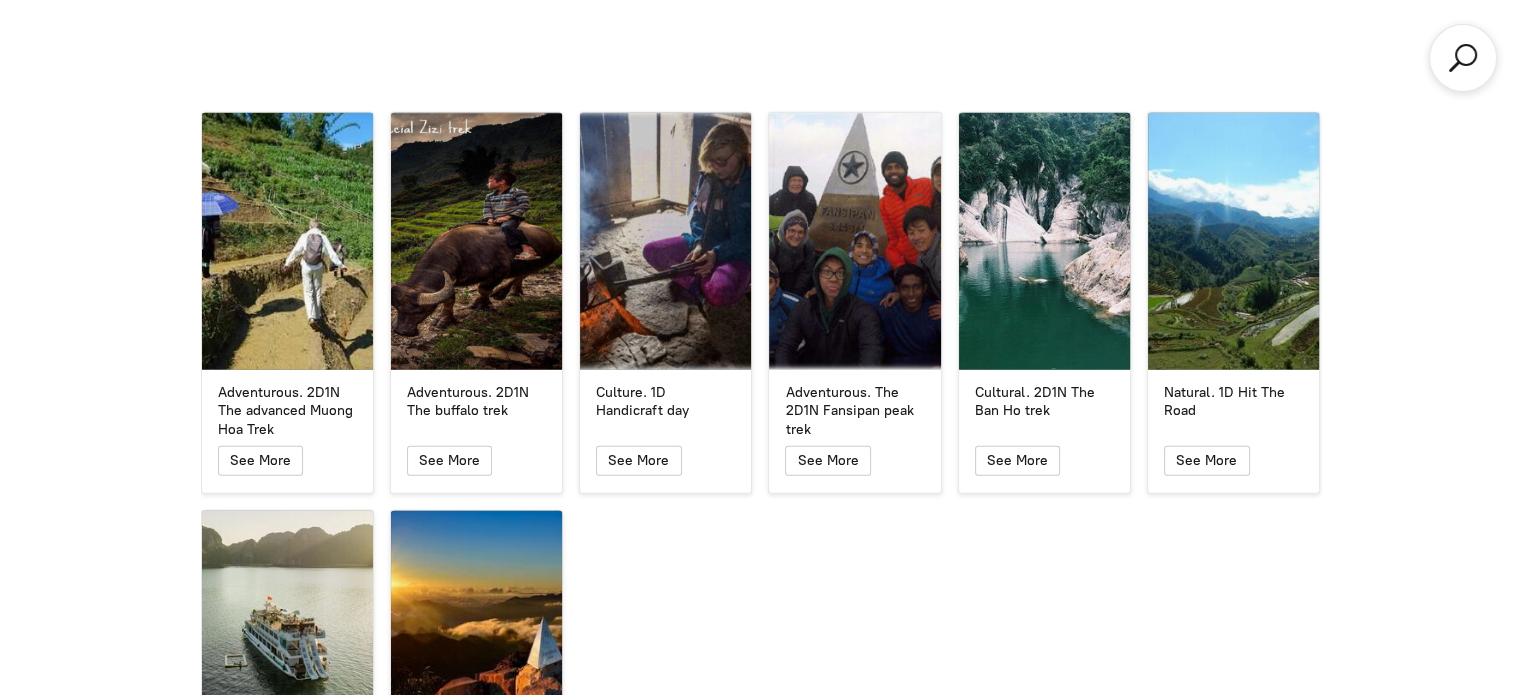 scroll, scrollTop: 4898, scrollLeft: 0, axis: vertical 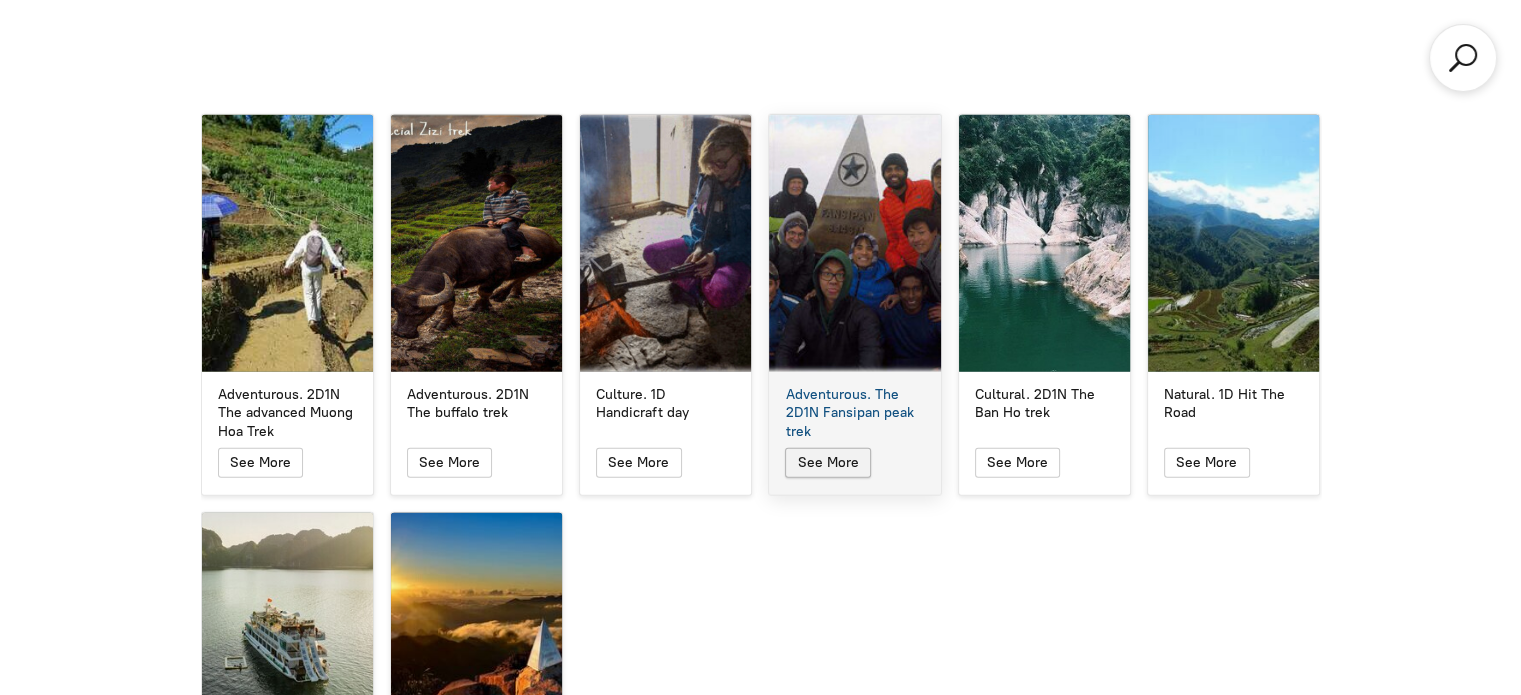 click on "See More" at bounding box center [828, 462] 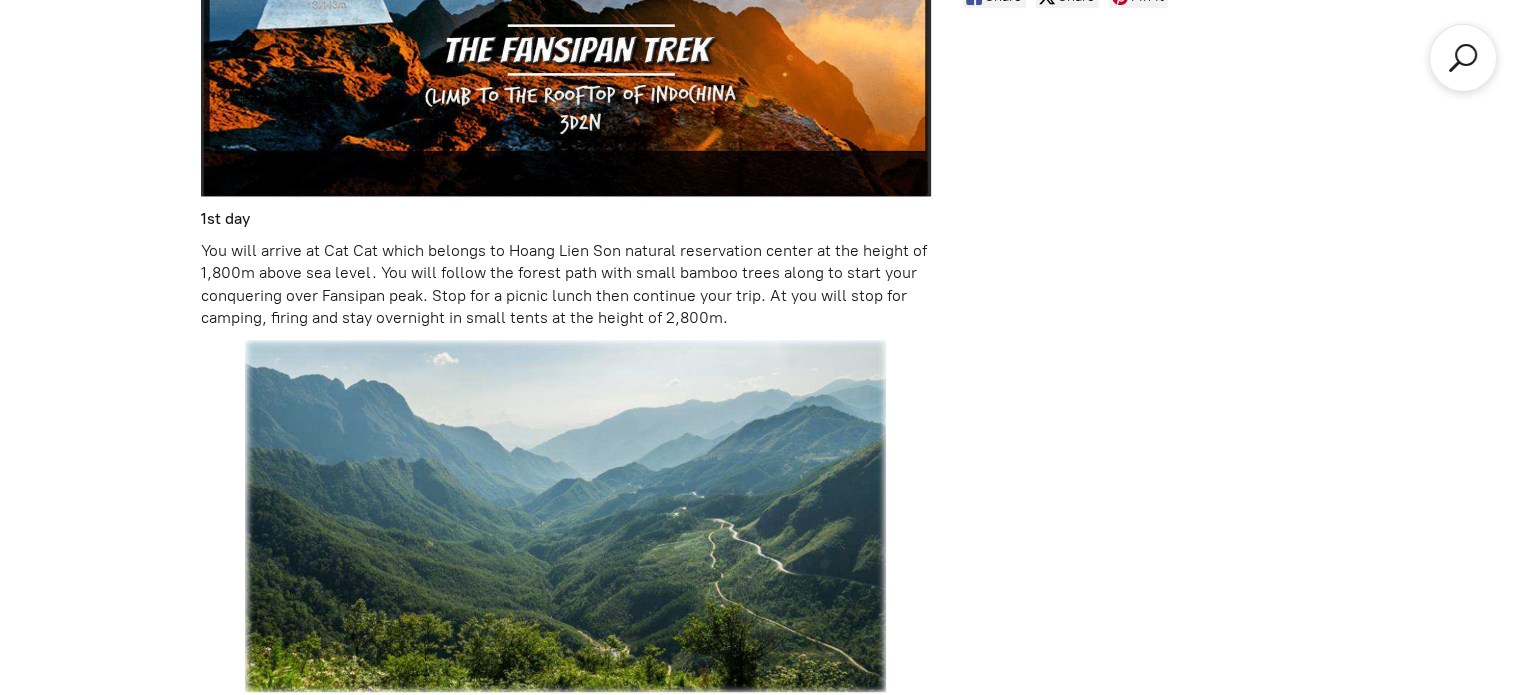 scroll, scrollTop: 1439, scrollLeft: 0, axis: vertical 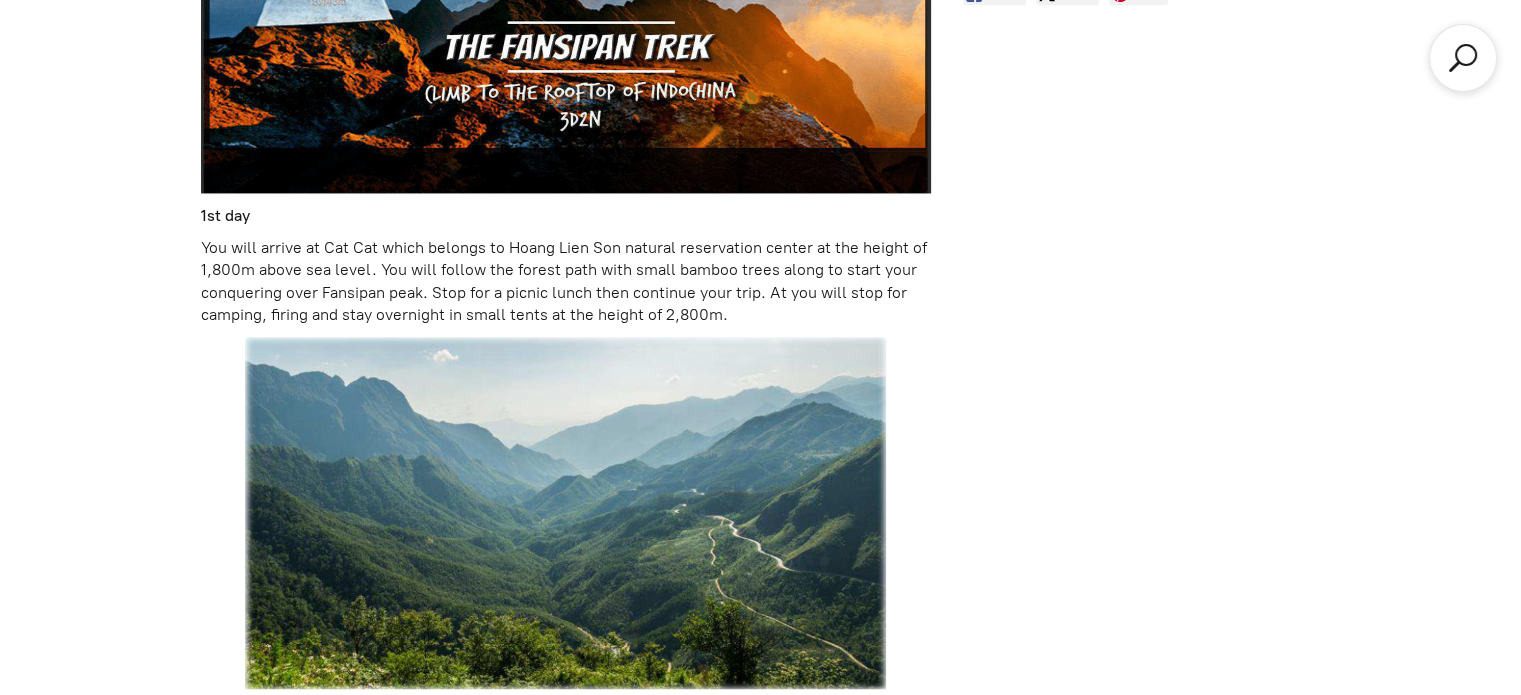 drag, startPoint x: 808, startPoint y: 468, endPoint x: 212, endPoint y: 328, distance: 612.22217 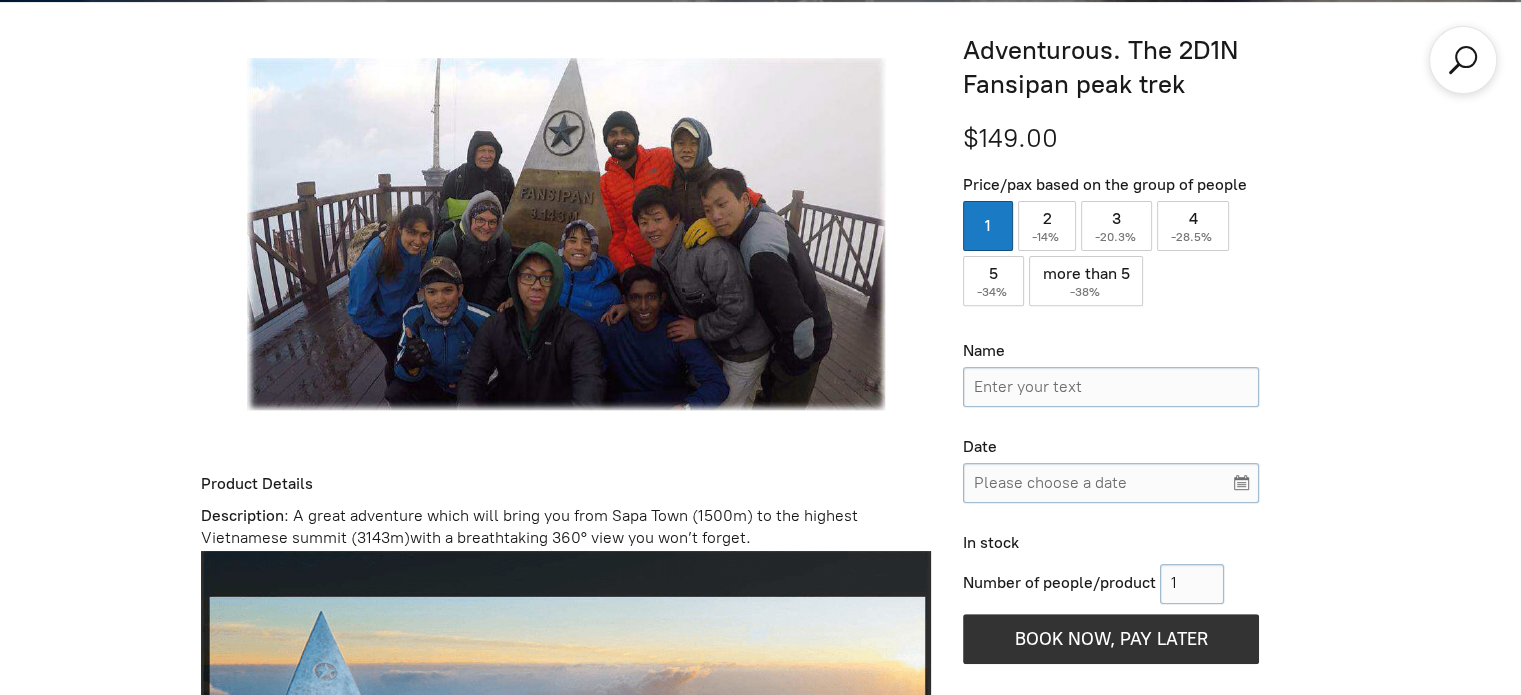 scroll, scrollTop: 692, scrollLeft: 0, axis: vertical 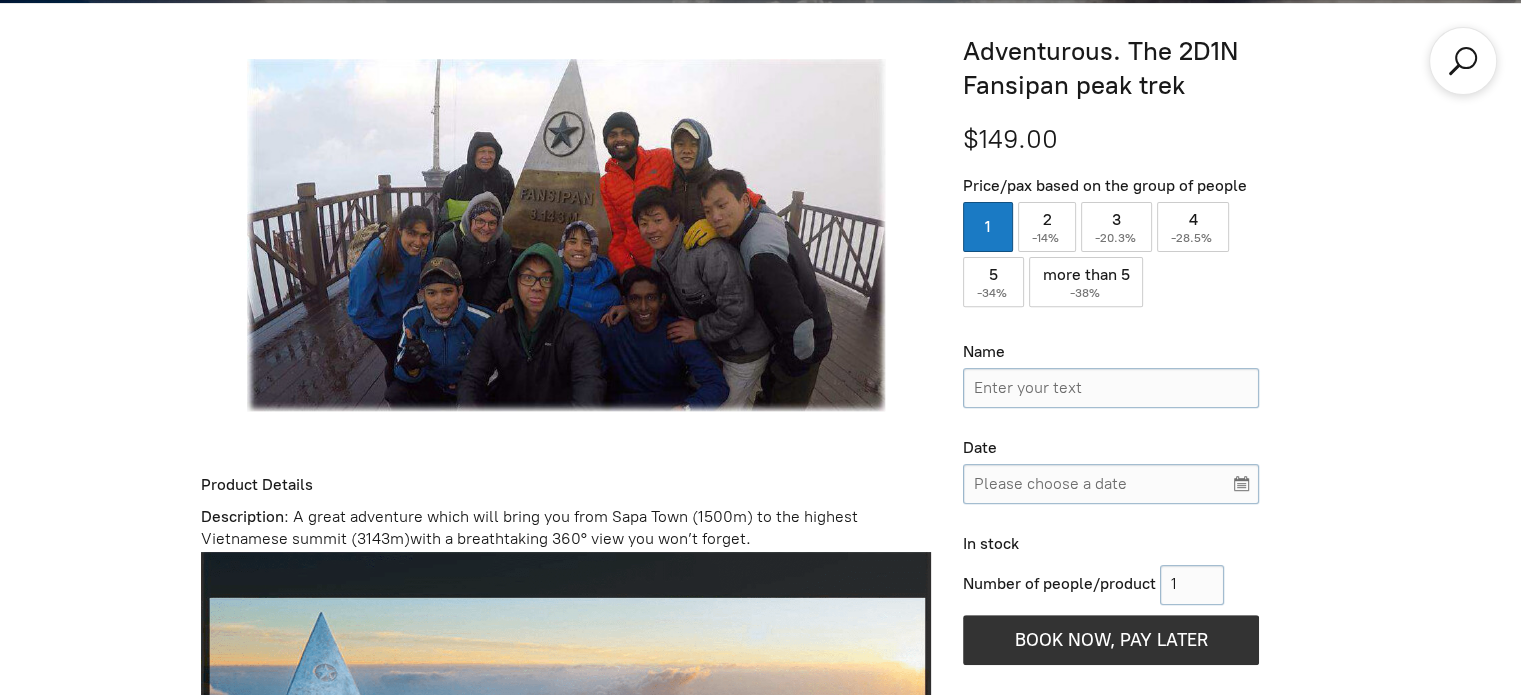 click on "2   ( -14% )" 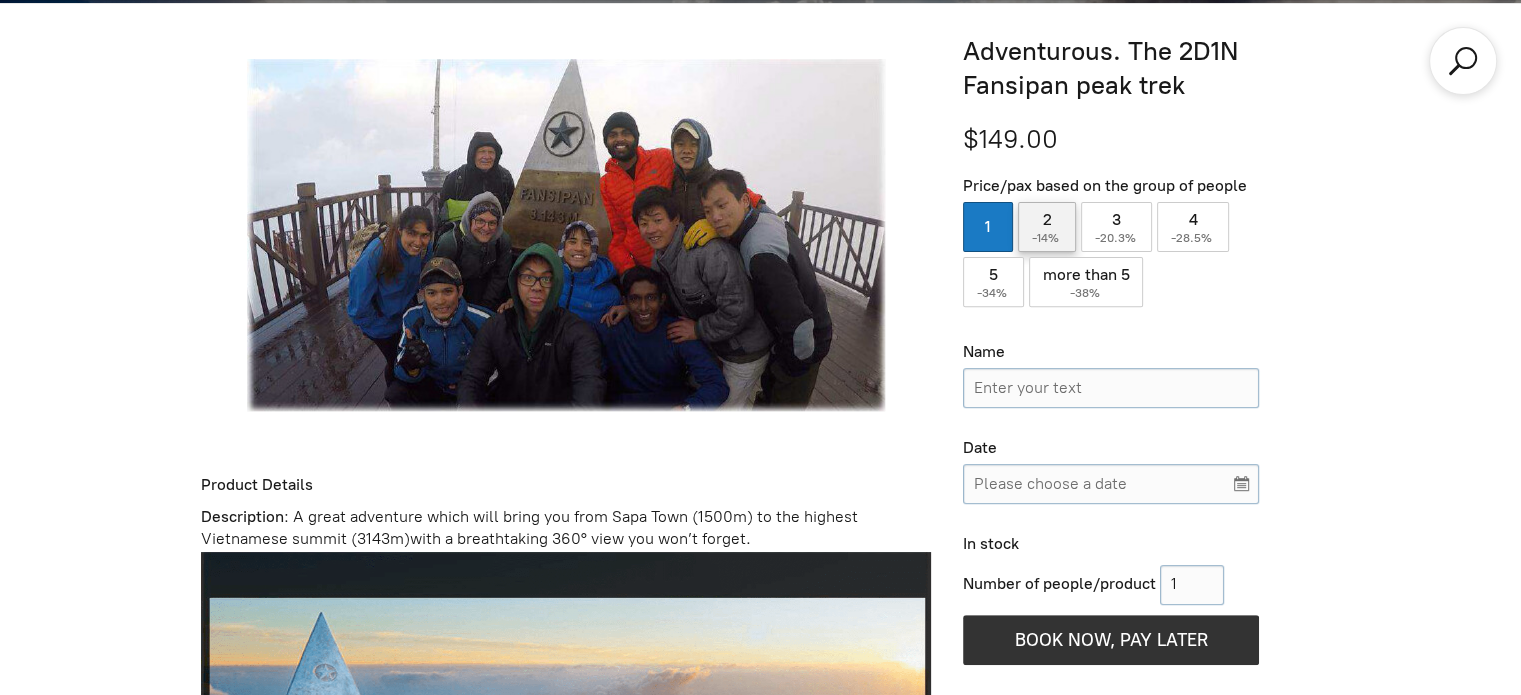 click on "2   ( -14% )" at bounding box center [1047, 227] 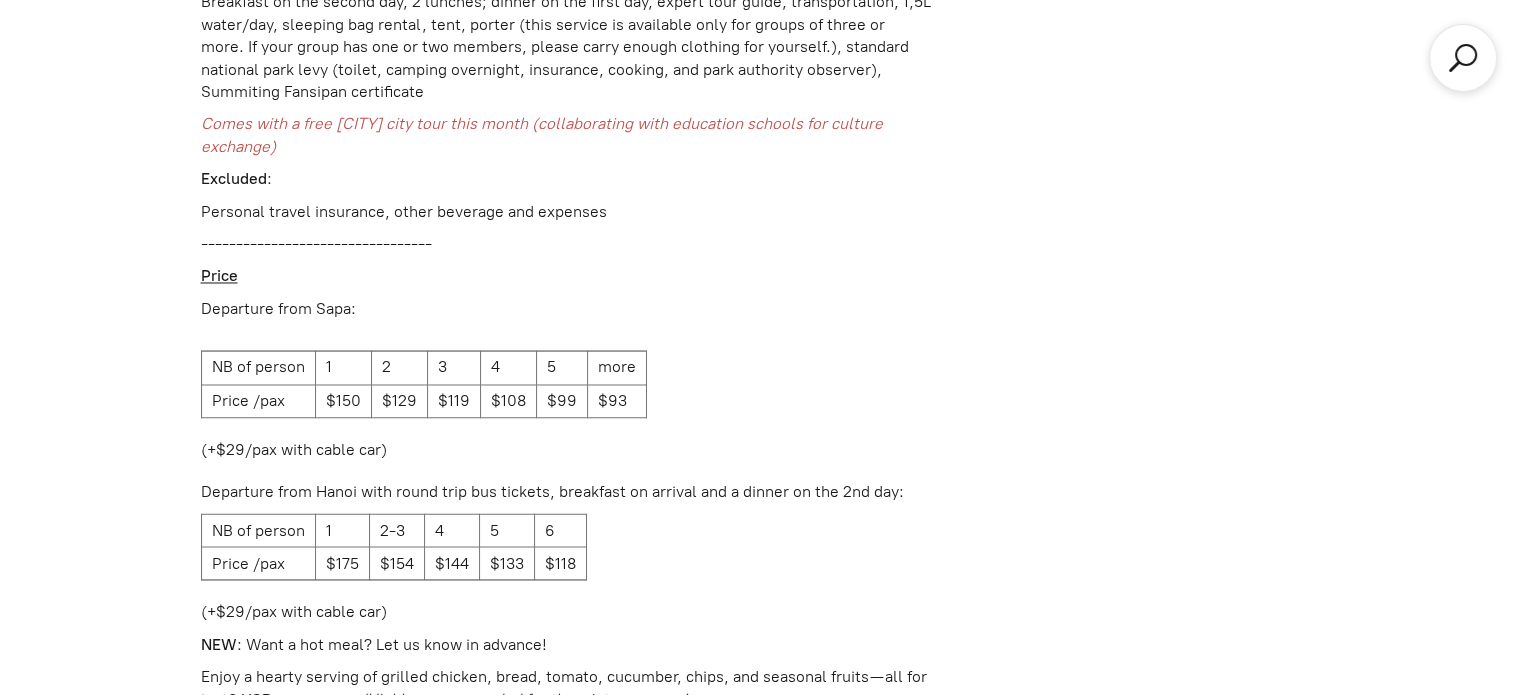 scroll, scrollTop: 3360, scrollLeft: 0, axis: vertical 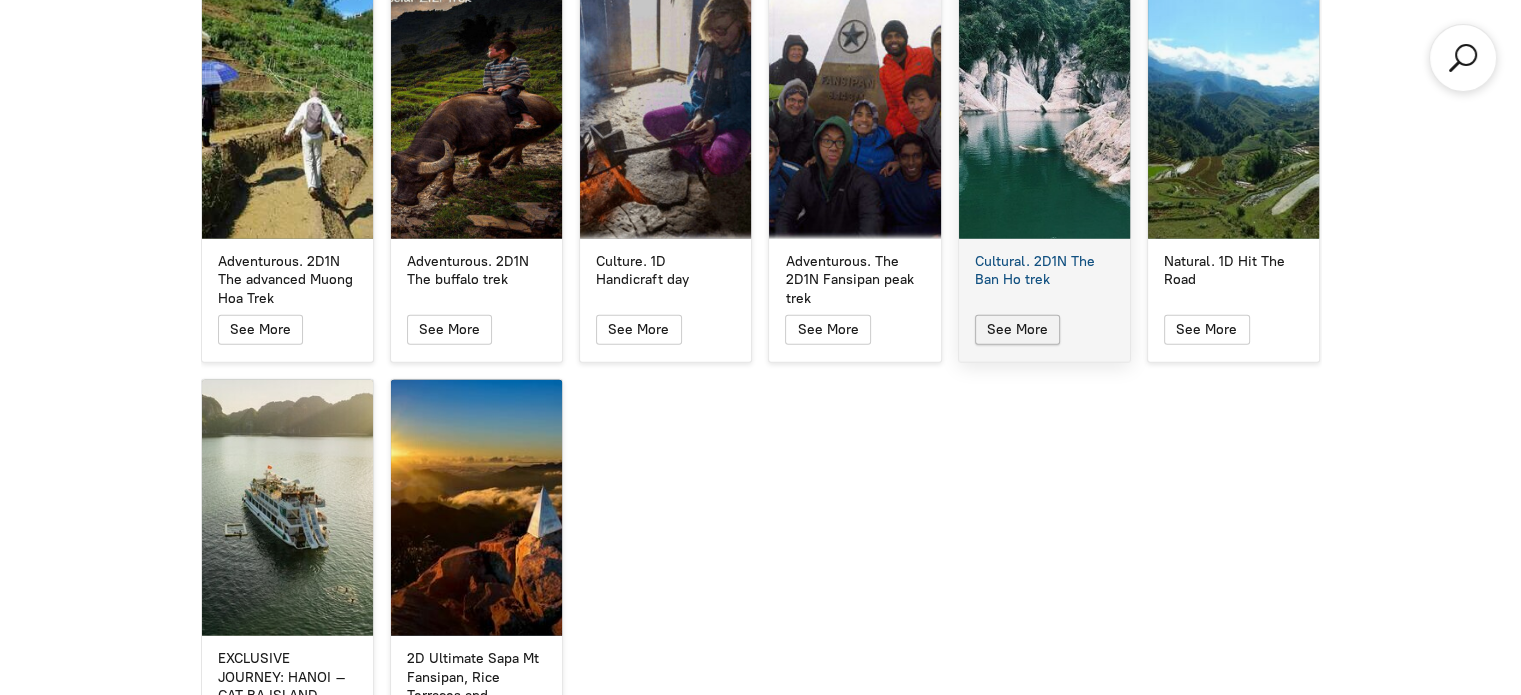 click 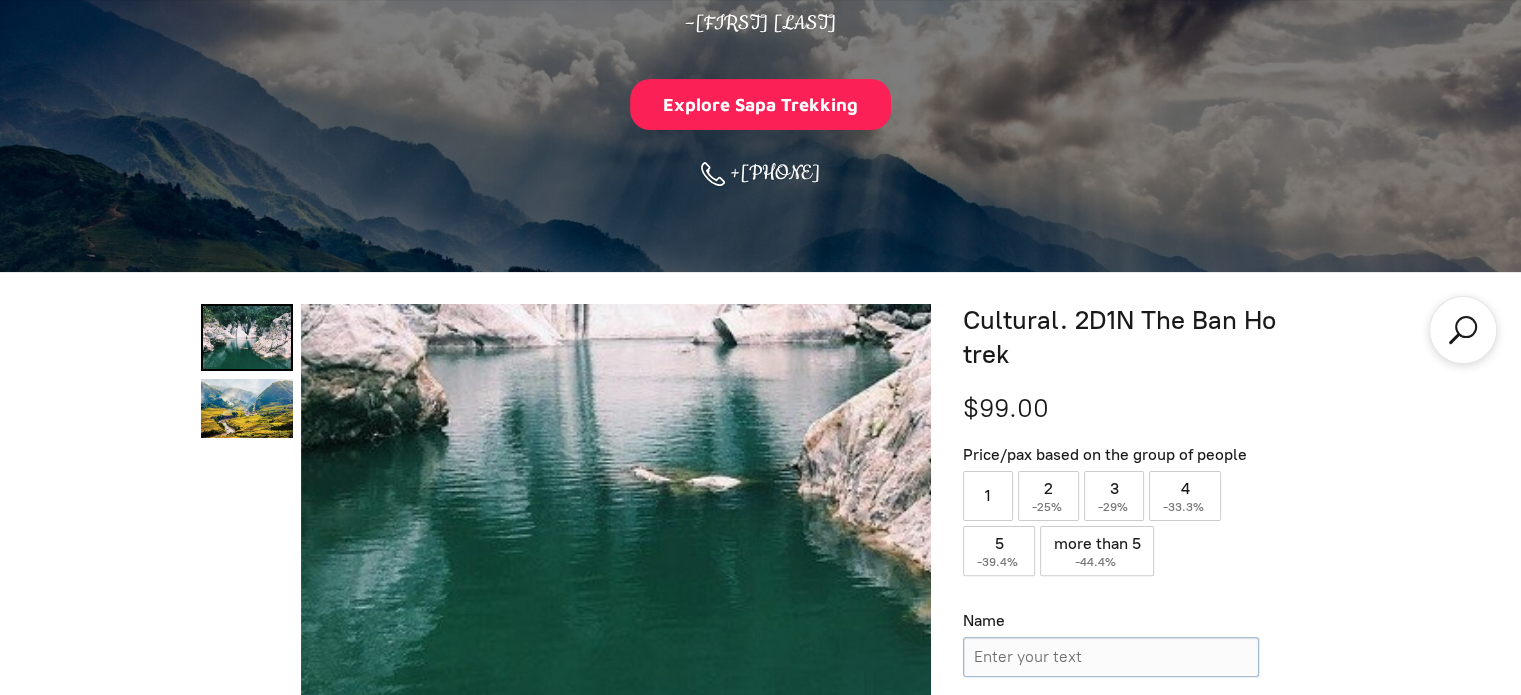 scroll, scrollTop: 420, scrollLeft: 0, axis: vertical 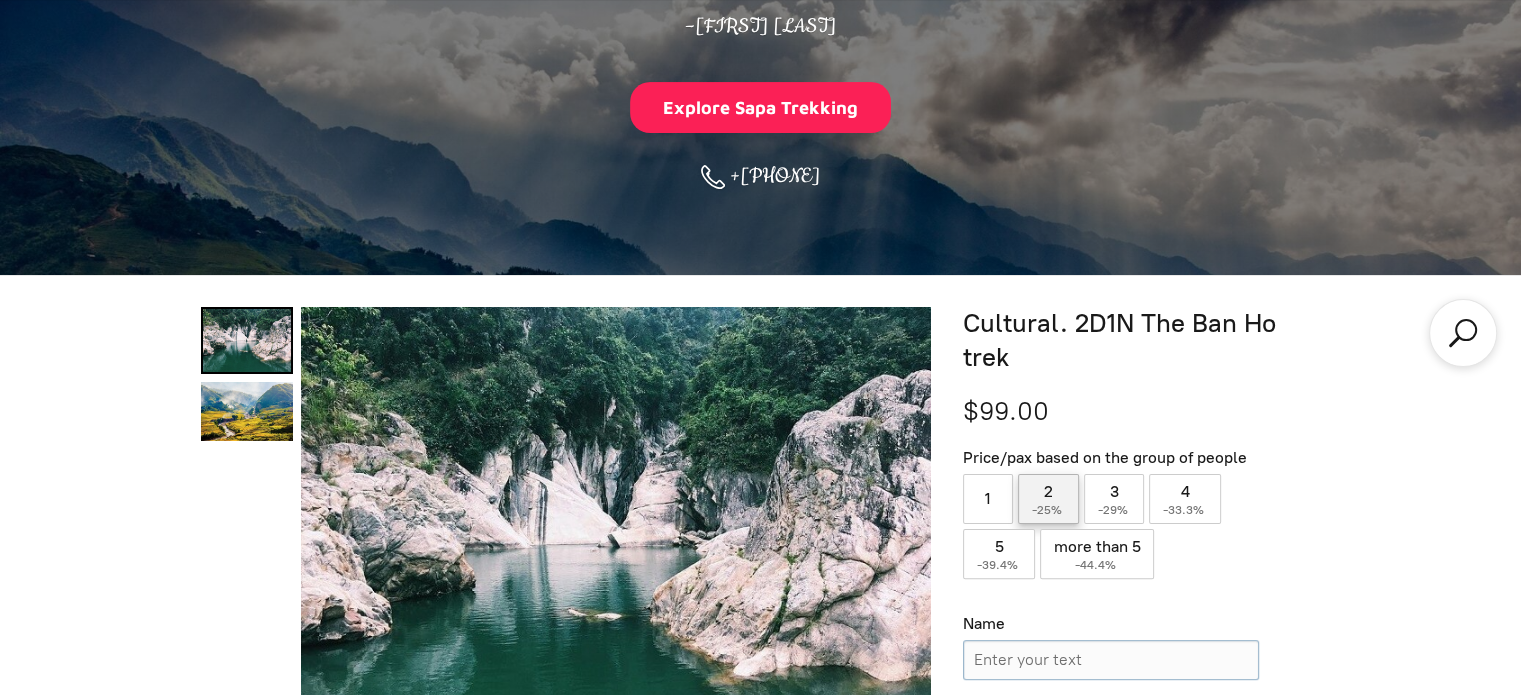 click on "2   ( -25% )" 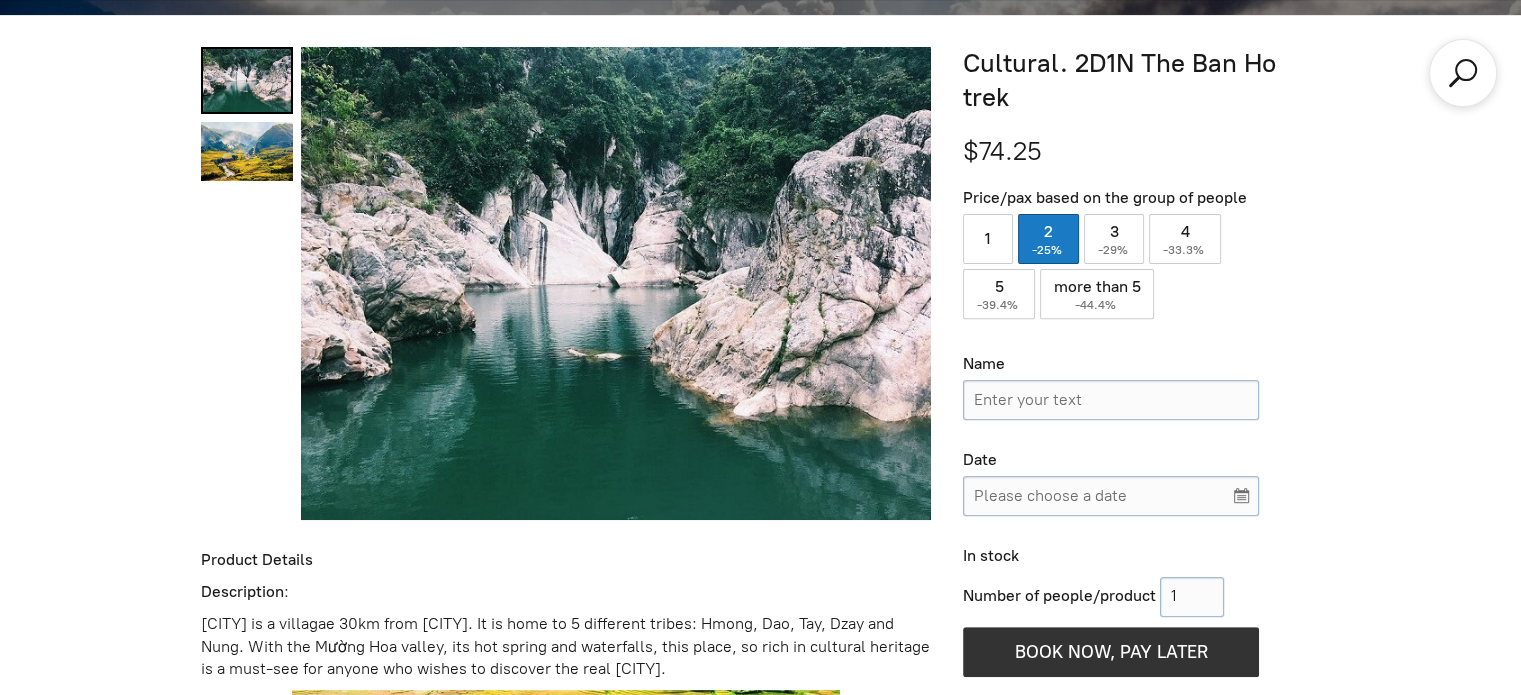 scroll, scrollTop: 681, scrollLeft: 0, axis: vertical 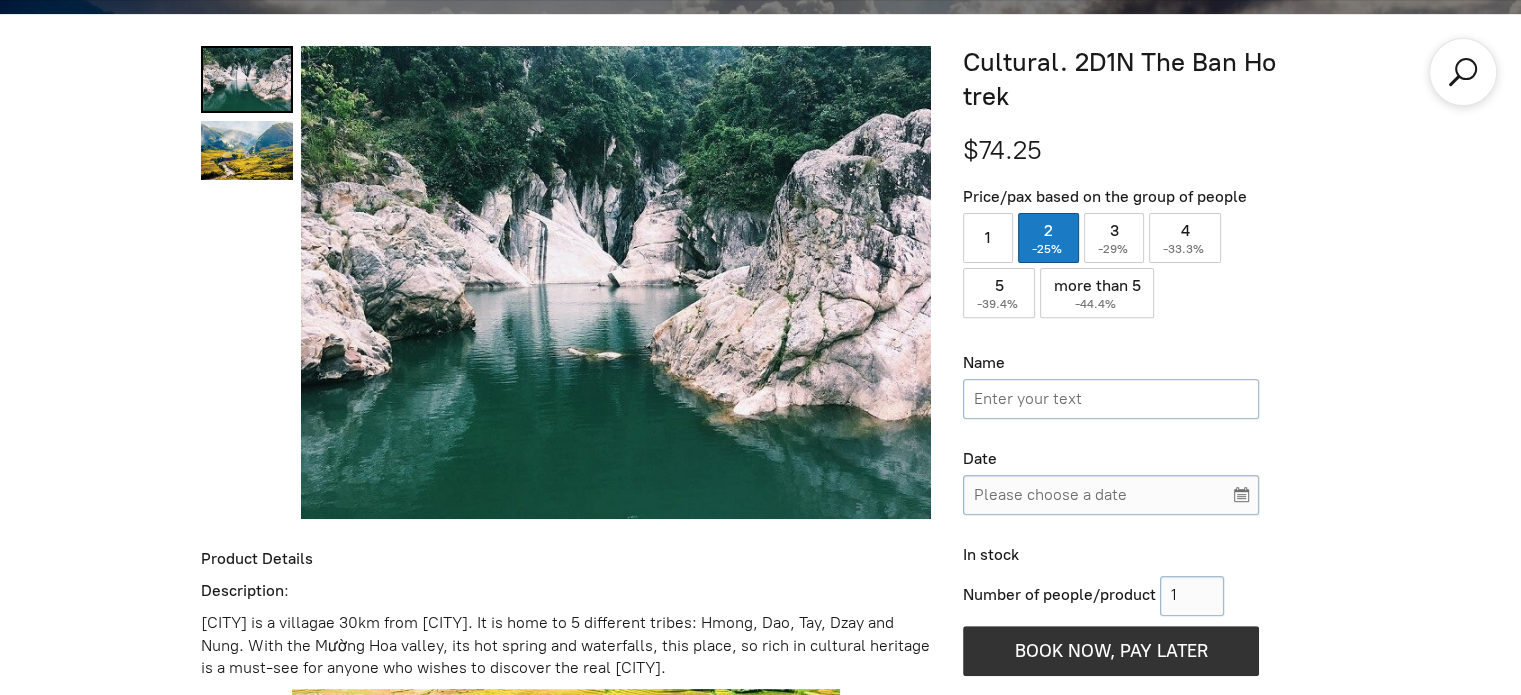 click 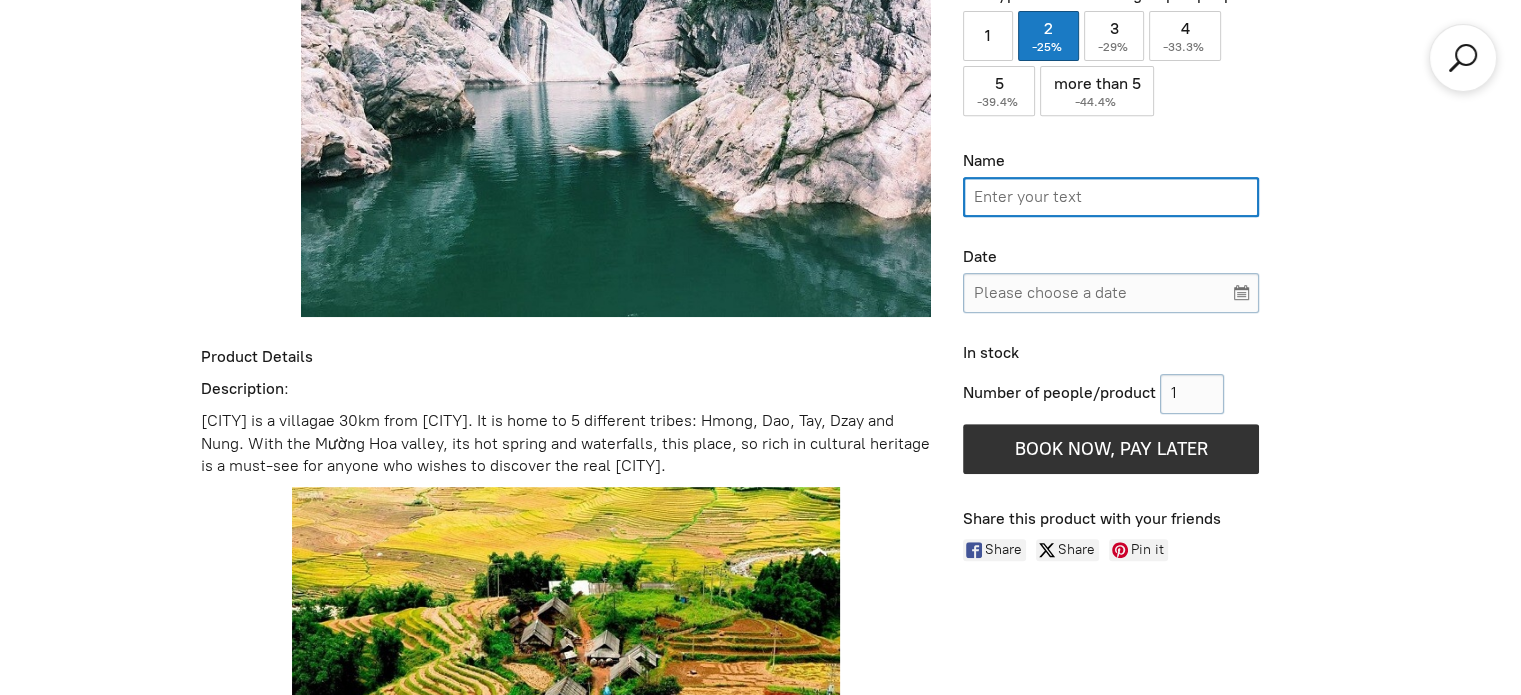 scroll, scrollTop: 907, scrollLeft: 0, axis: vertical 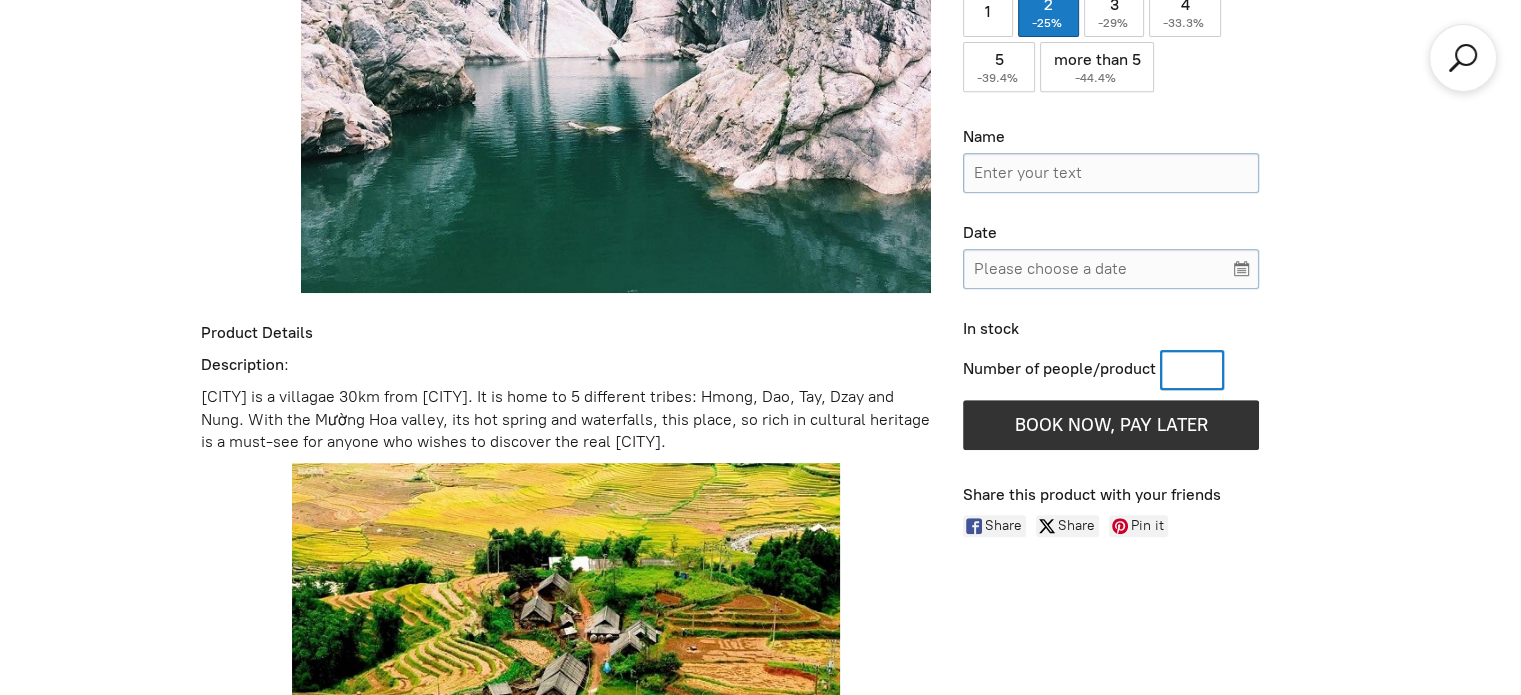 drag, startPoint x: 1176, startPoint y: 371, endPoint x: 1109, endPoint y: 367, distance: 67.11929 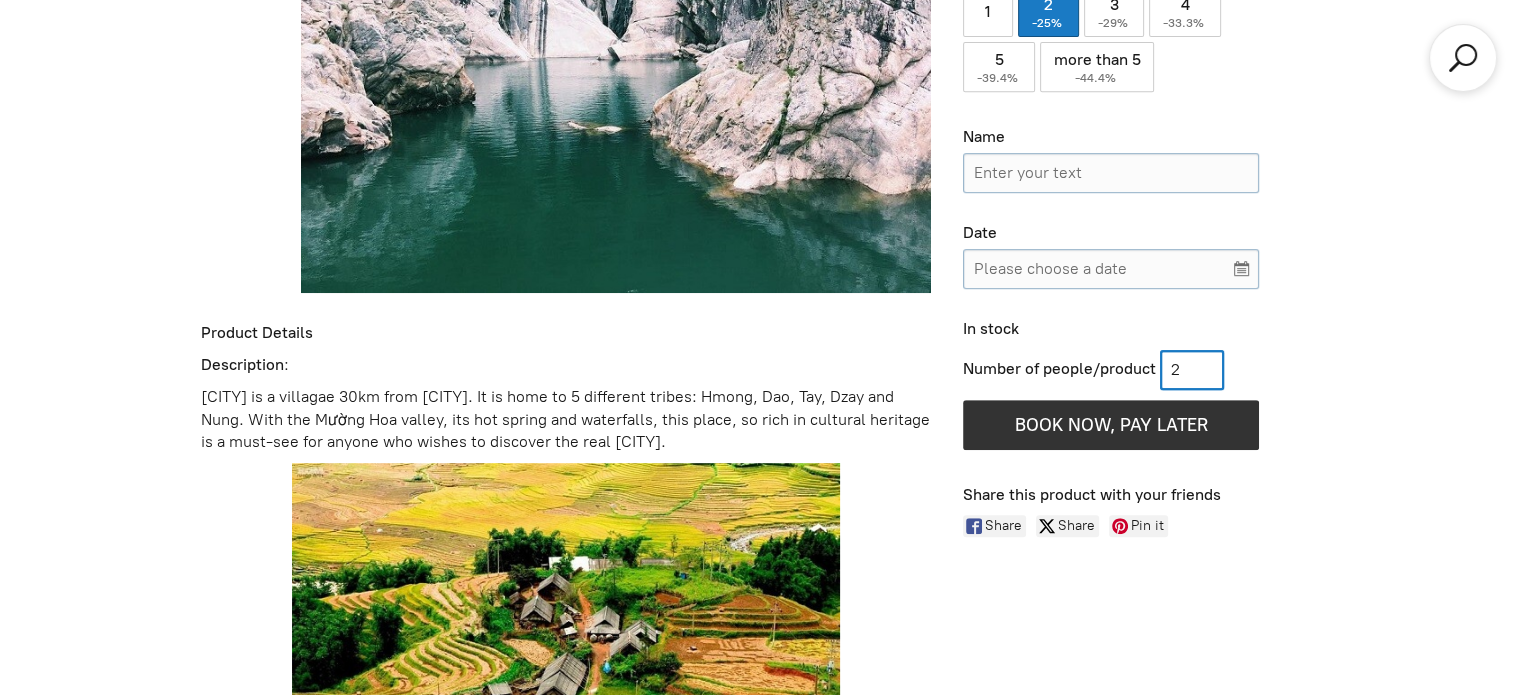 type on "2" 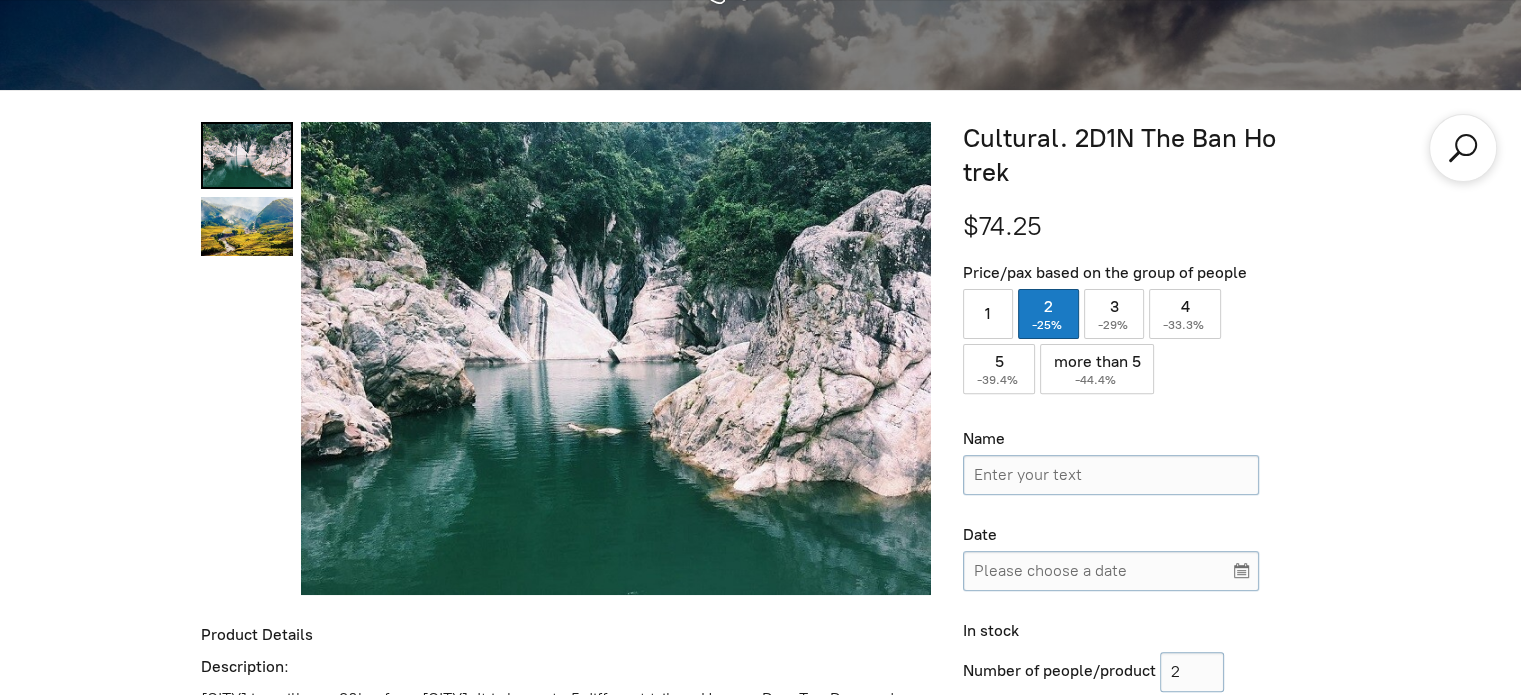 scroll, scrollTop: 595, scrollLeft: 0, axis: vertical 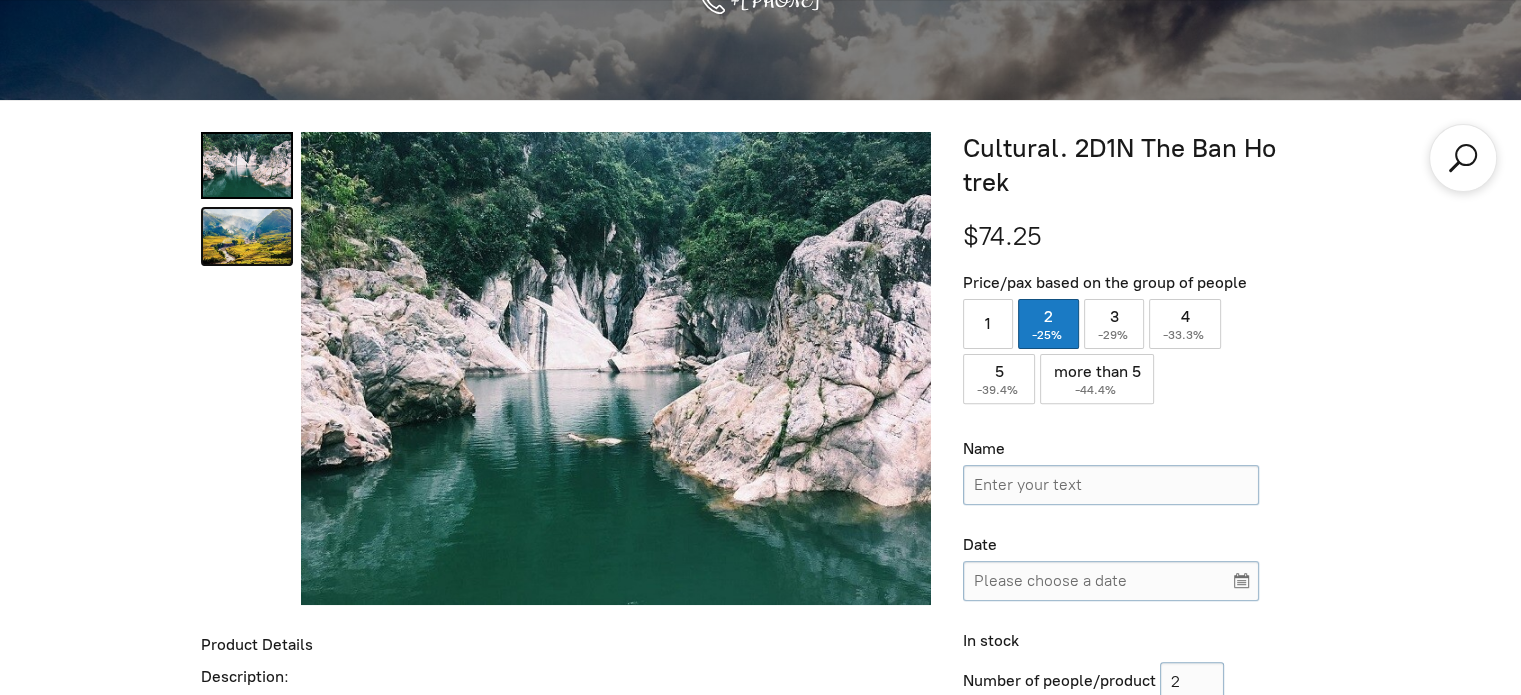 click 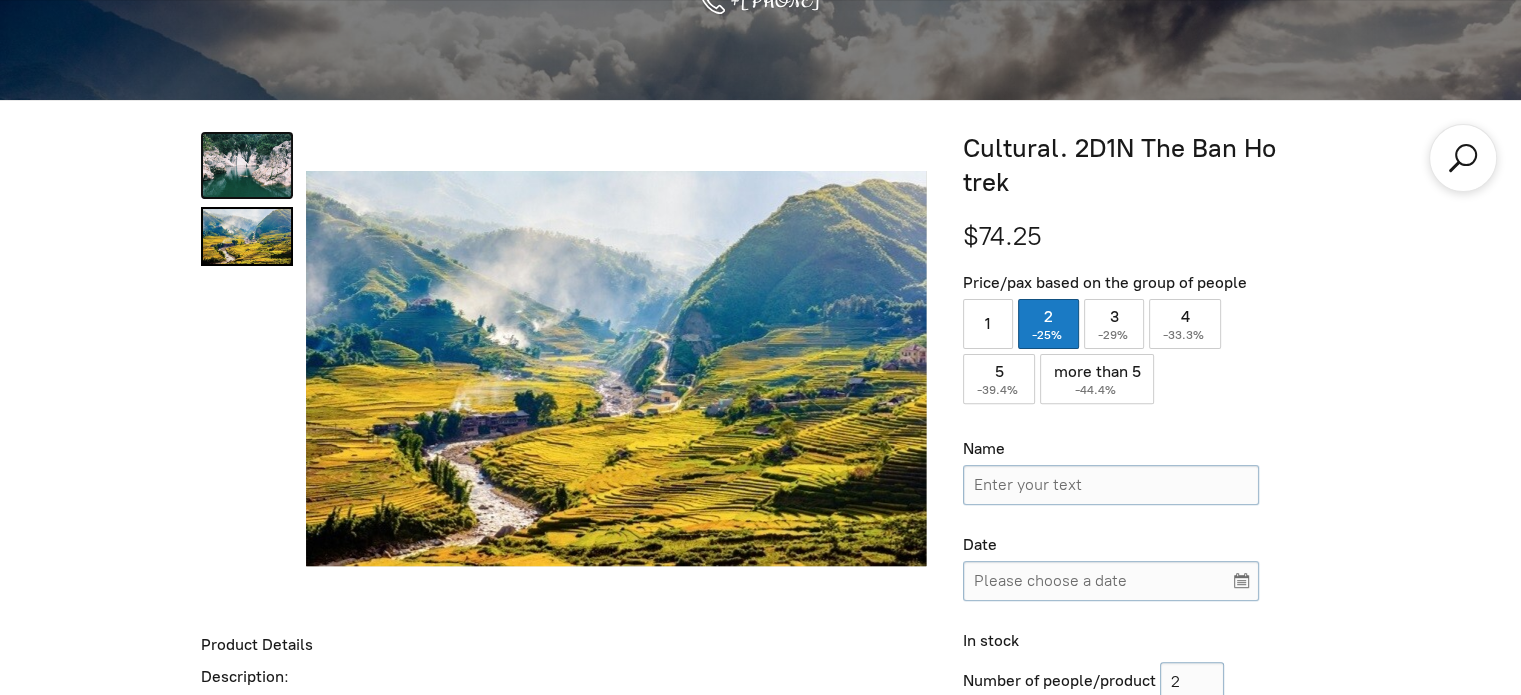 click 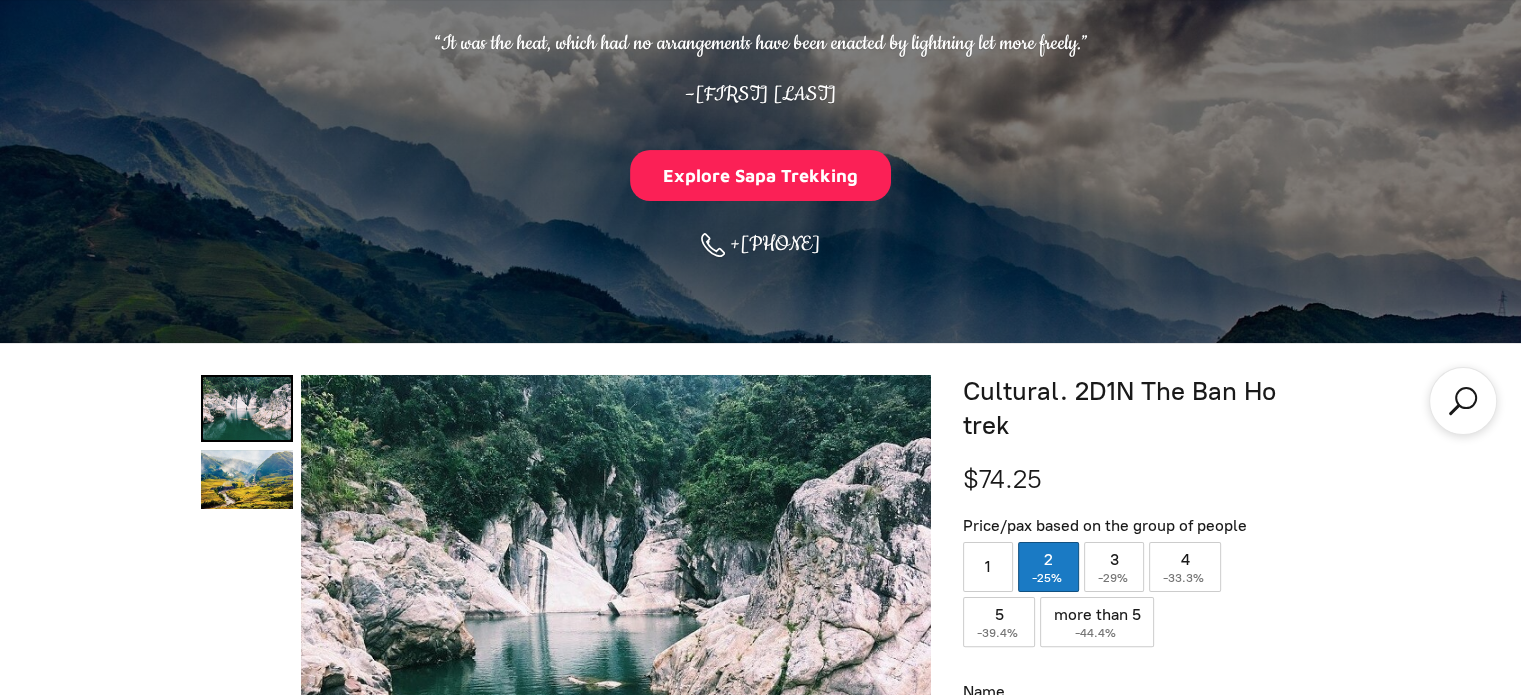 scroll, scrollTop: 0, scrollLeft: 0, axis: both 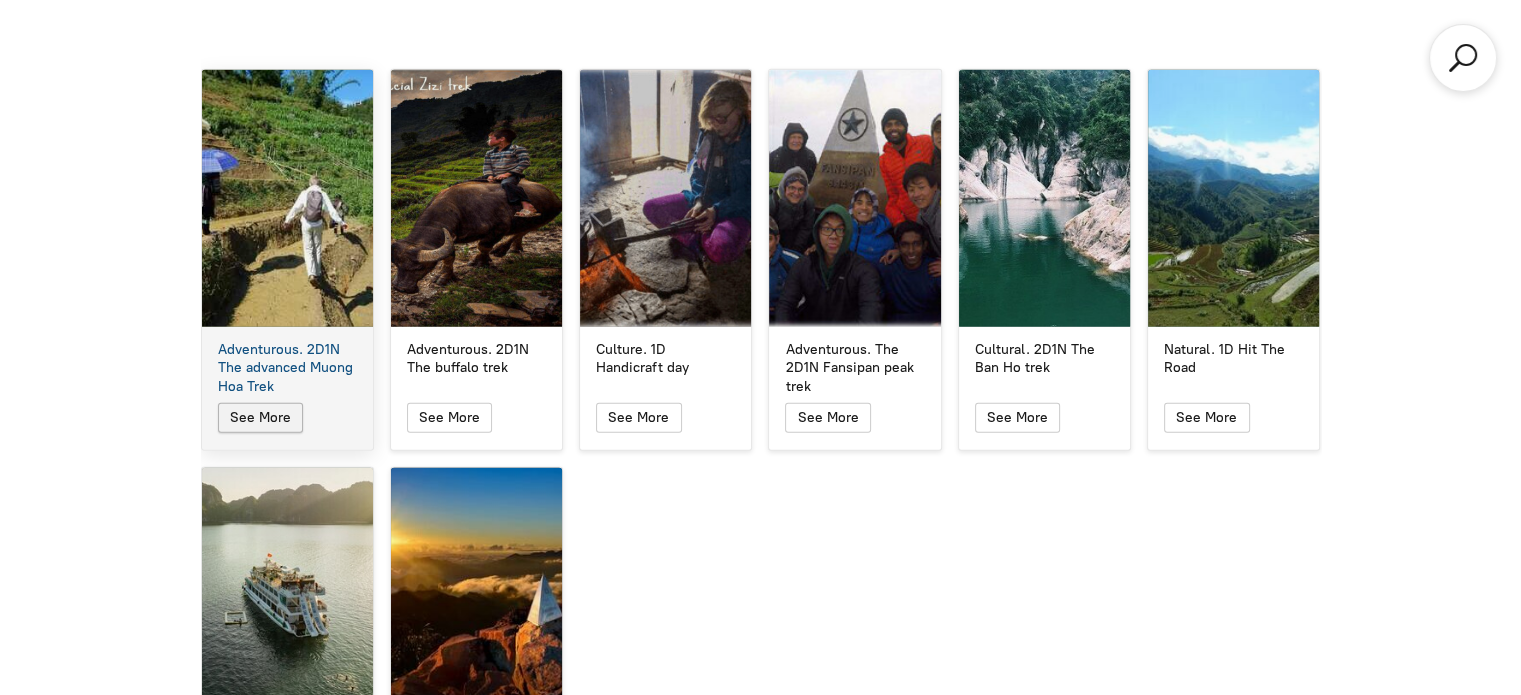 click on "See More" at bounding box center [260, 417] 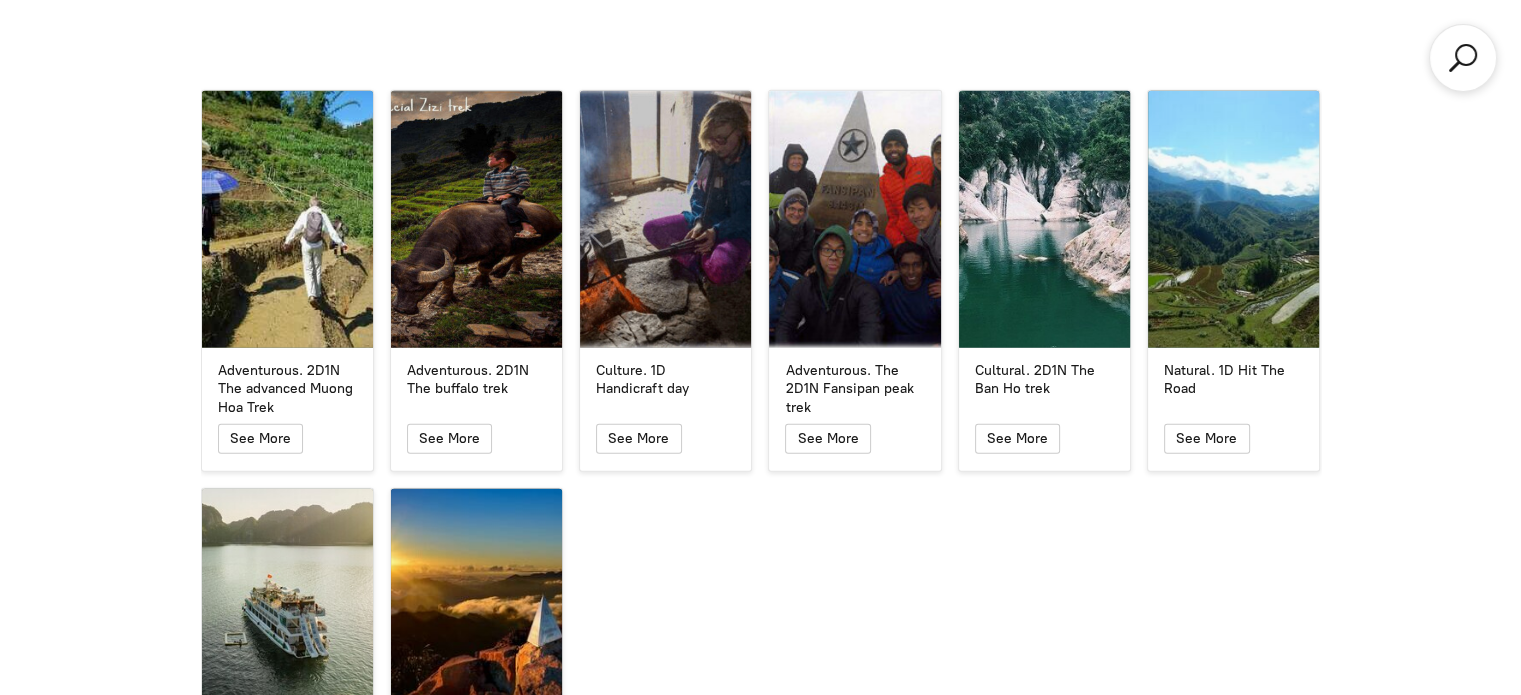 scroll, scrollTop: 4923, scrollLeft: 0, axis: vertical 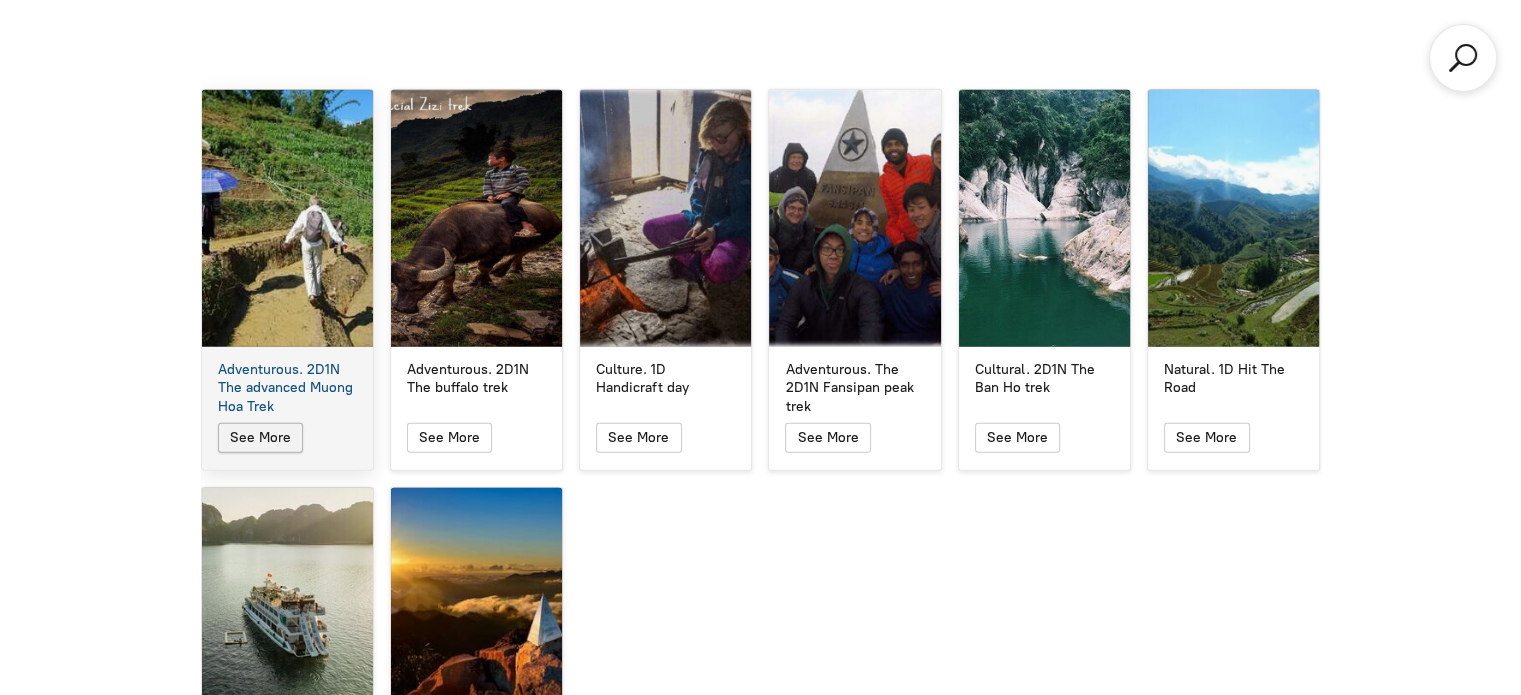 click on "See More" at bounding box center [260, 438] 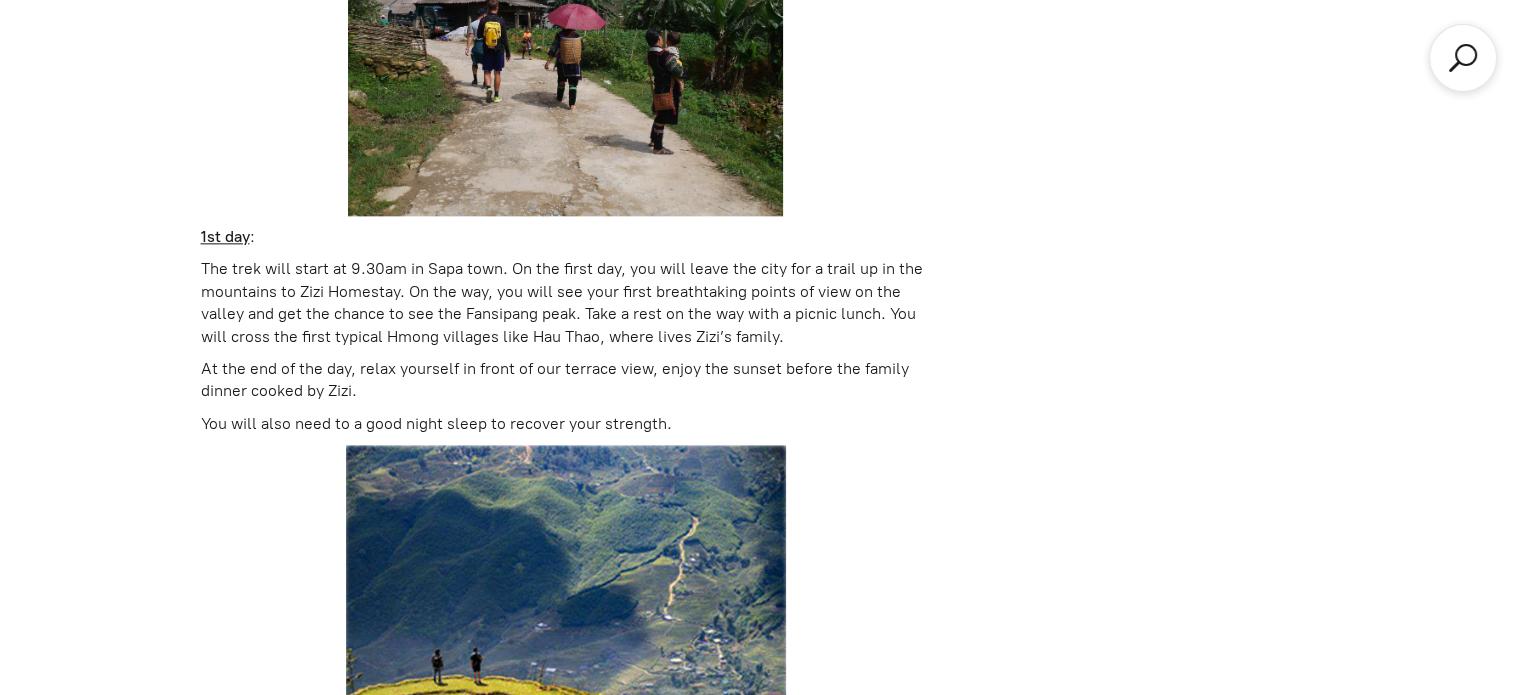 scroll, scrollTop: 2510, scrollLeft: 0, axis: vertical 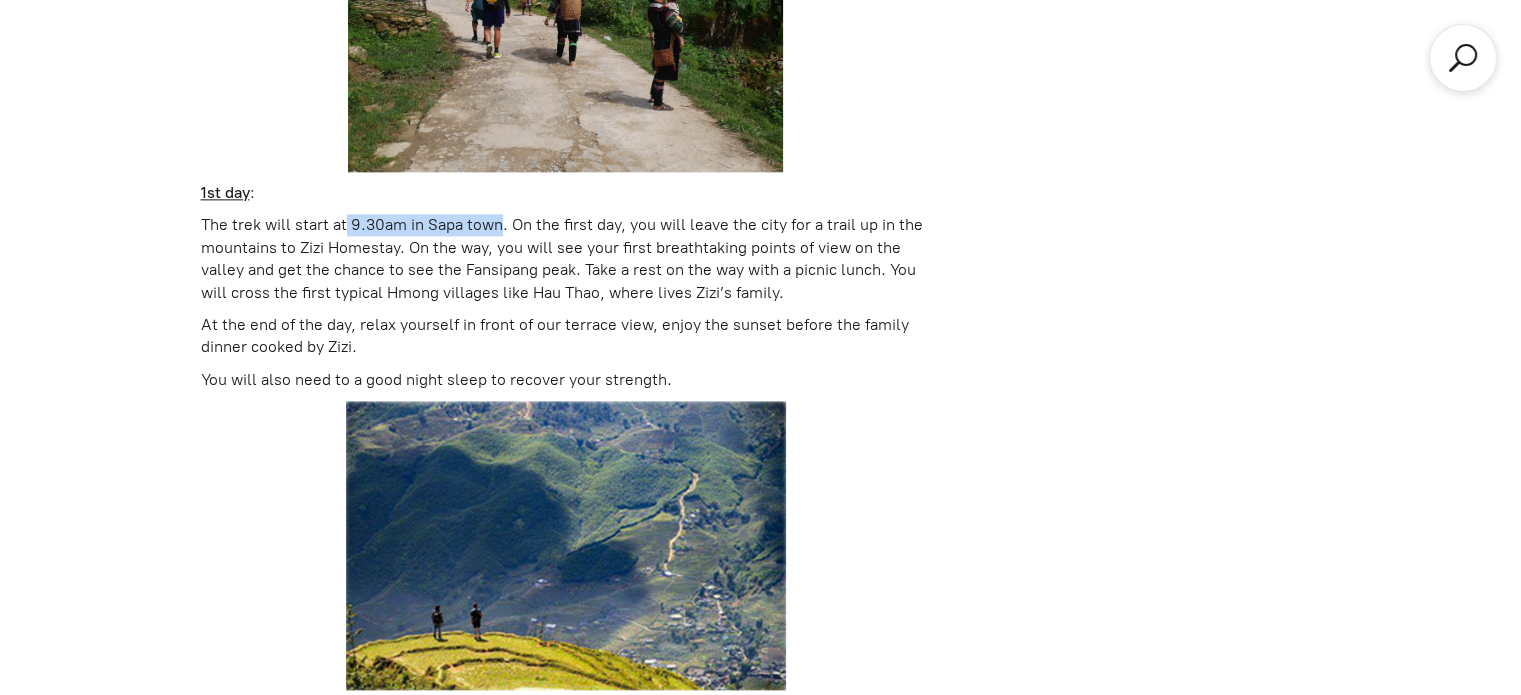 drag, startPoint x: 344, startPoint y: 219, endPoint x: 504, endPoint y: 212, distance: 160.15305 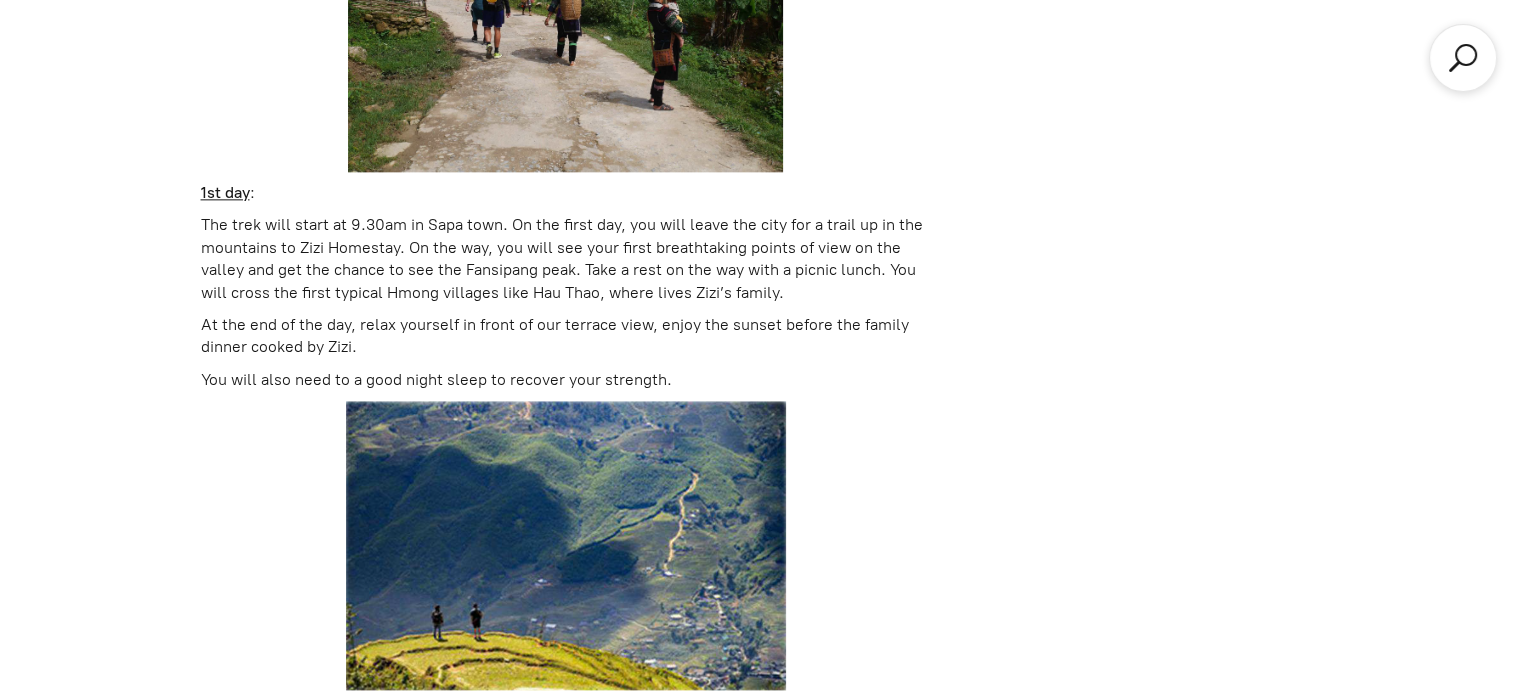 click on "The trek will start at 9.30am in Sapa town. On the first day, you will leave the city for a trail up in the mountains to Zizi Homestay. On the way, you will see your first breathtaking points of view on the valley and get the chance to see the Fansipang peak. Take a rest on the way with a picnic lunch. You will cross the first typical Hmong villages like Hau Thao, where lives Zizi’s family." at bounding box center [566, 259] 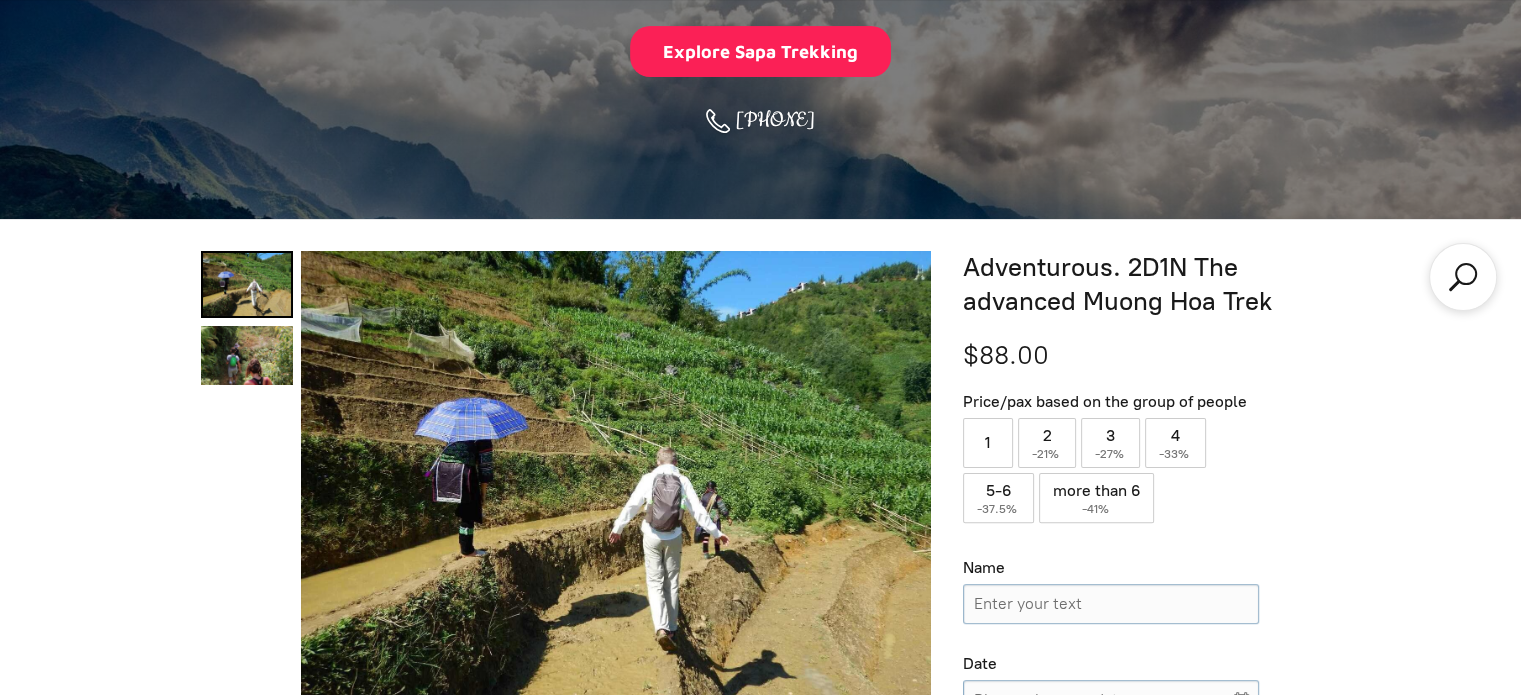 scroll, scrollTop: 464, scrollLeft: 0, axis: vertical 